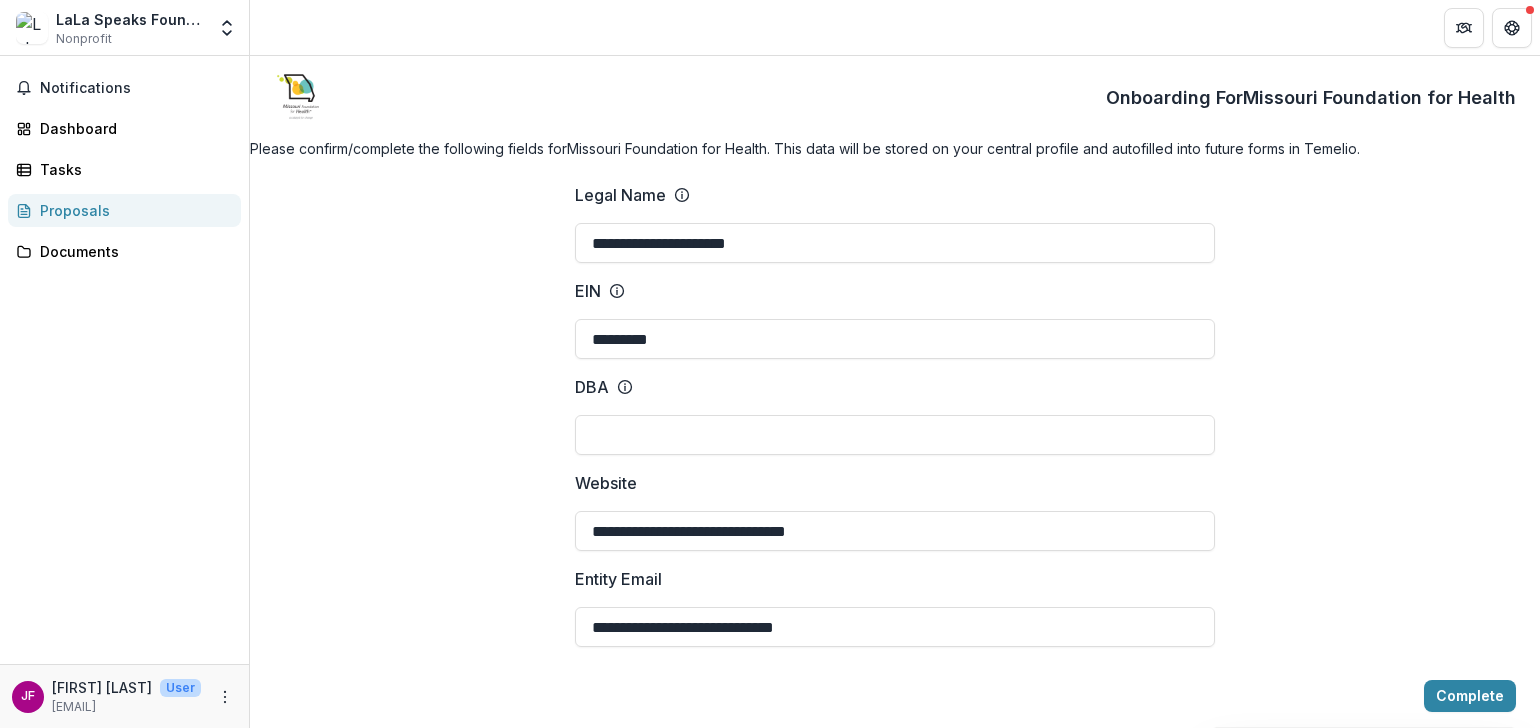 scroll, scrollTop: 0, scrollLeft: 0, axis: both 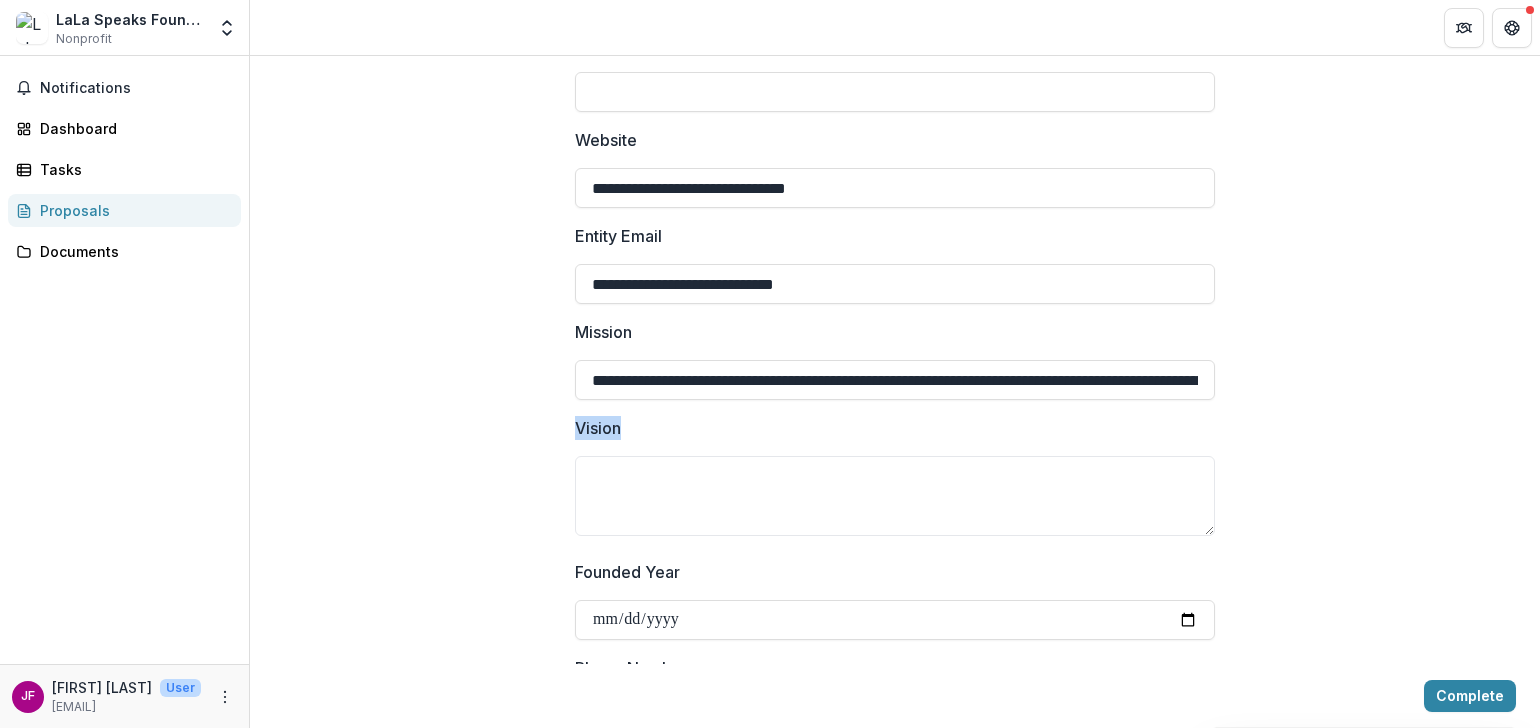 drag, startPoint x: 640, startPoint y: 460, endPoint x: 516, endPoint y: 449, distance: 124.486946 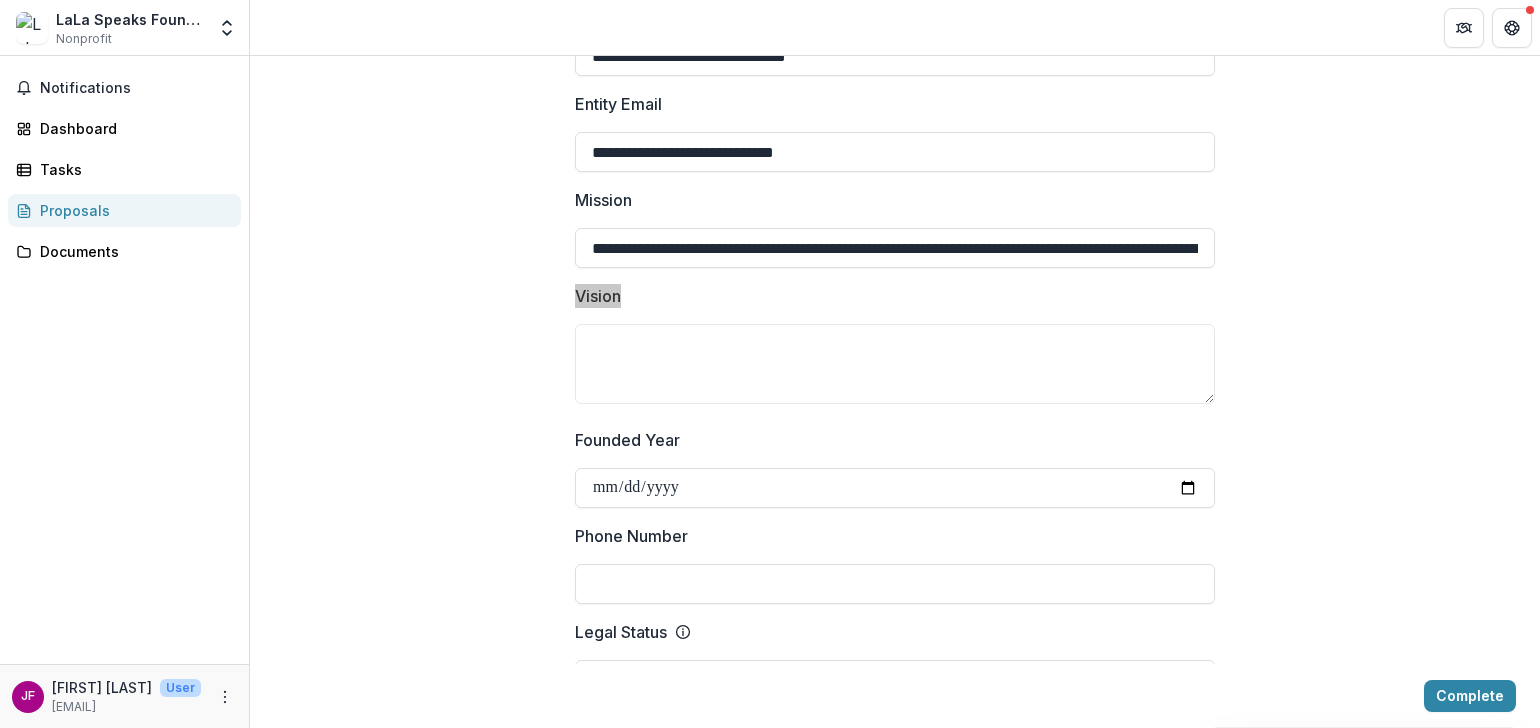 scroll, scrollTop: 503, scrollLeft: 0, axis: vertical 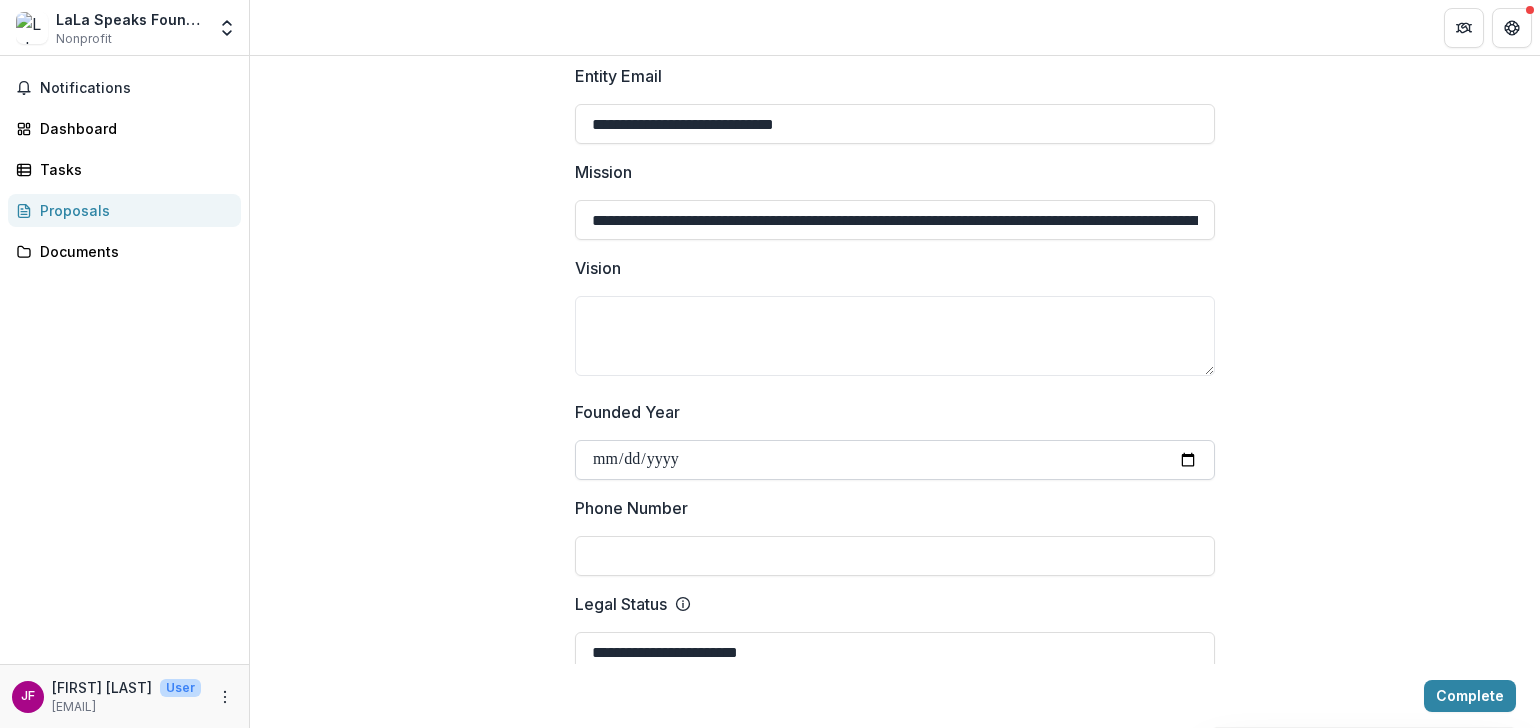 click on "Founded Year" at bounding box center [895, 460] 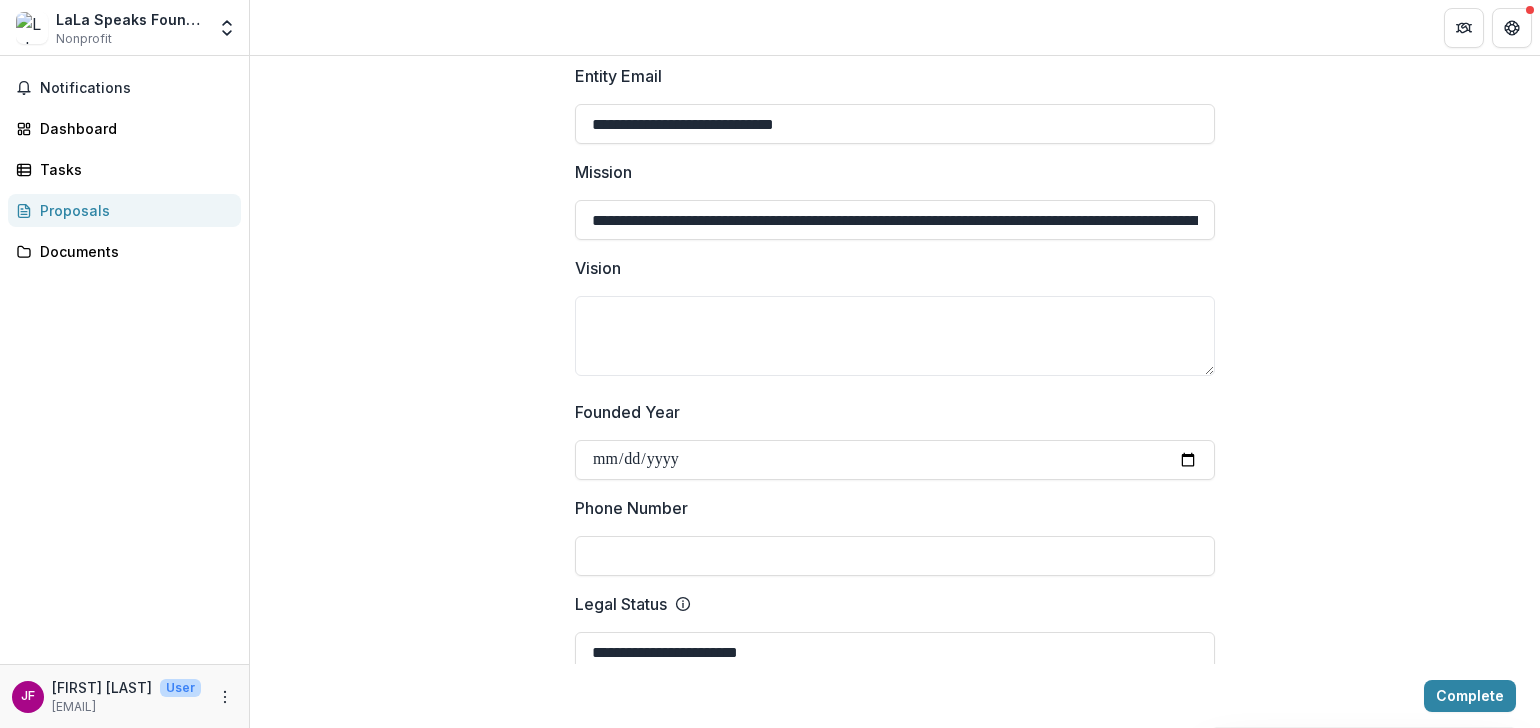 type on "**********" 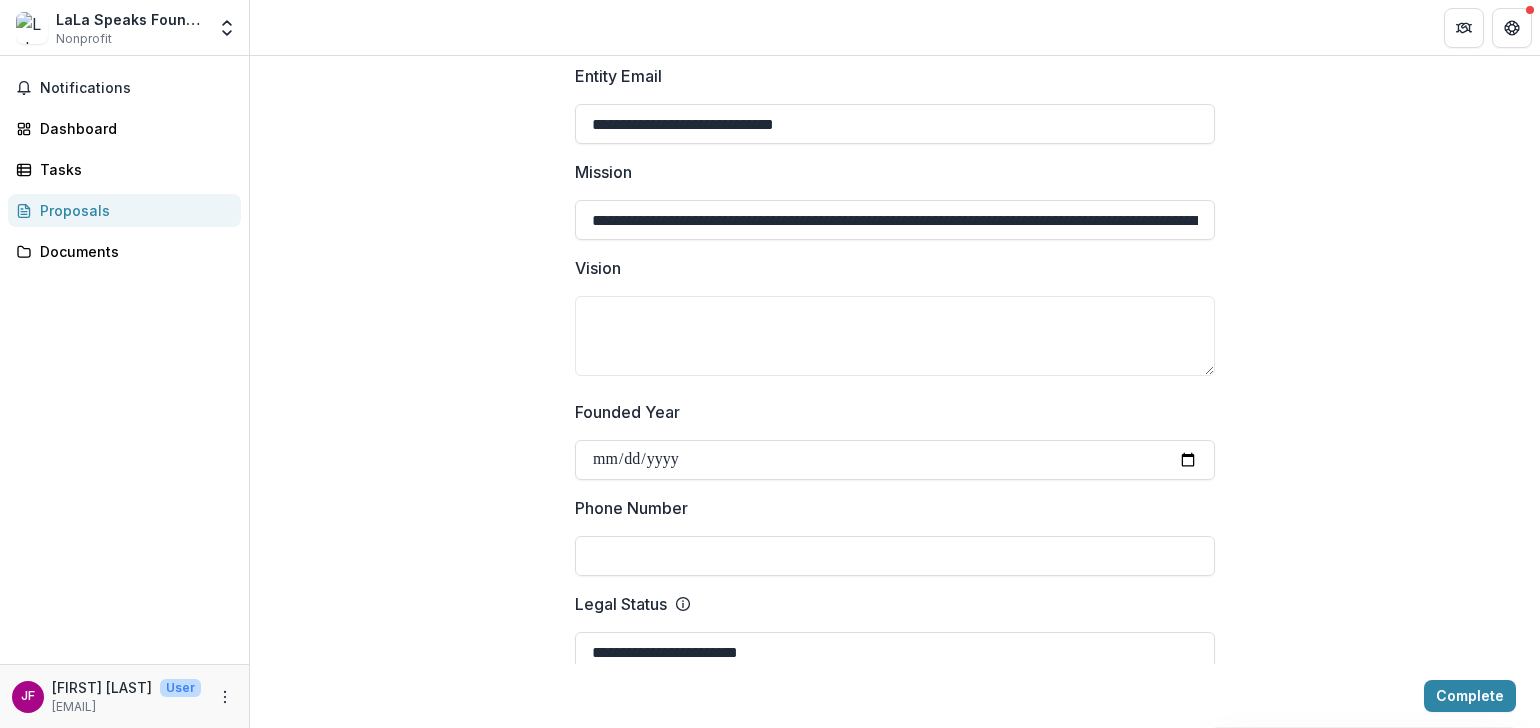 click on "Phone Number" at bounding box center (895, 556) 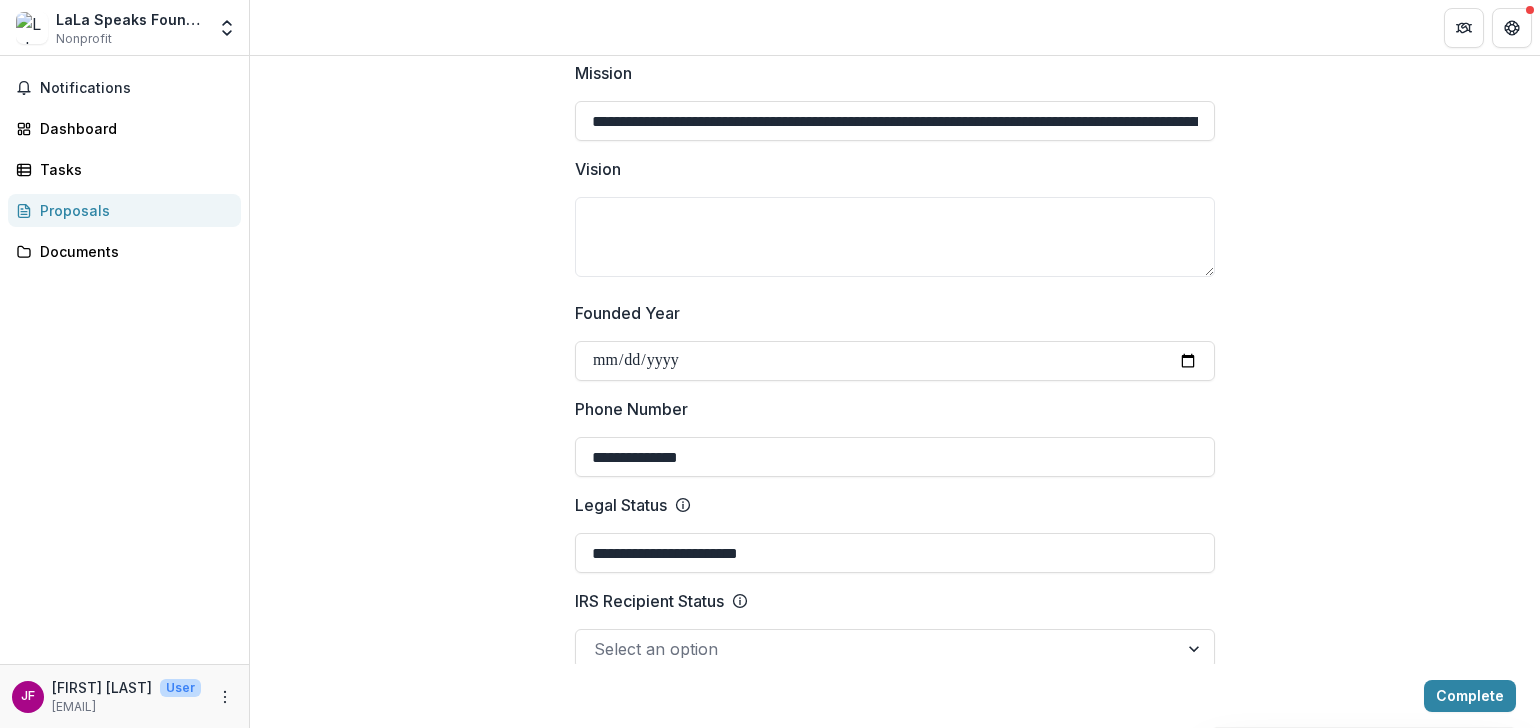 scroll, scrollTop: 605, scrollLeft: 0, axis: vertical 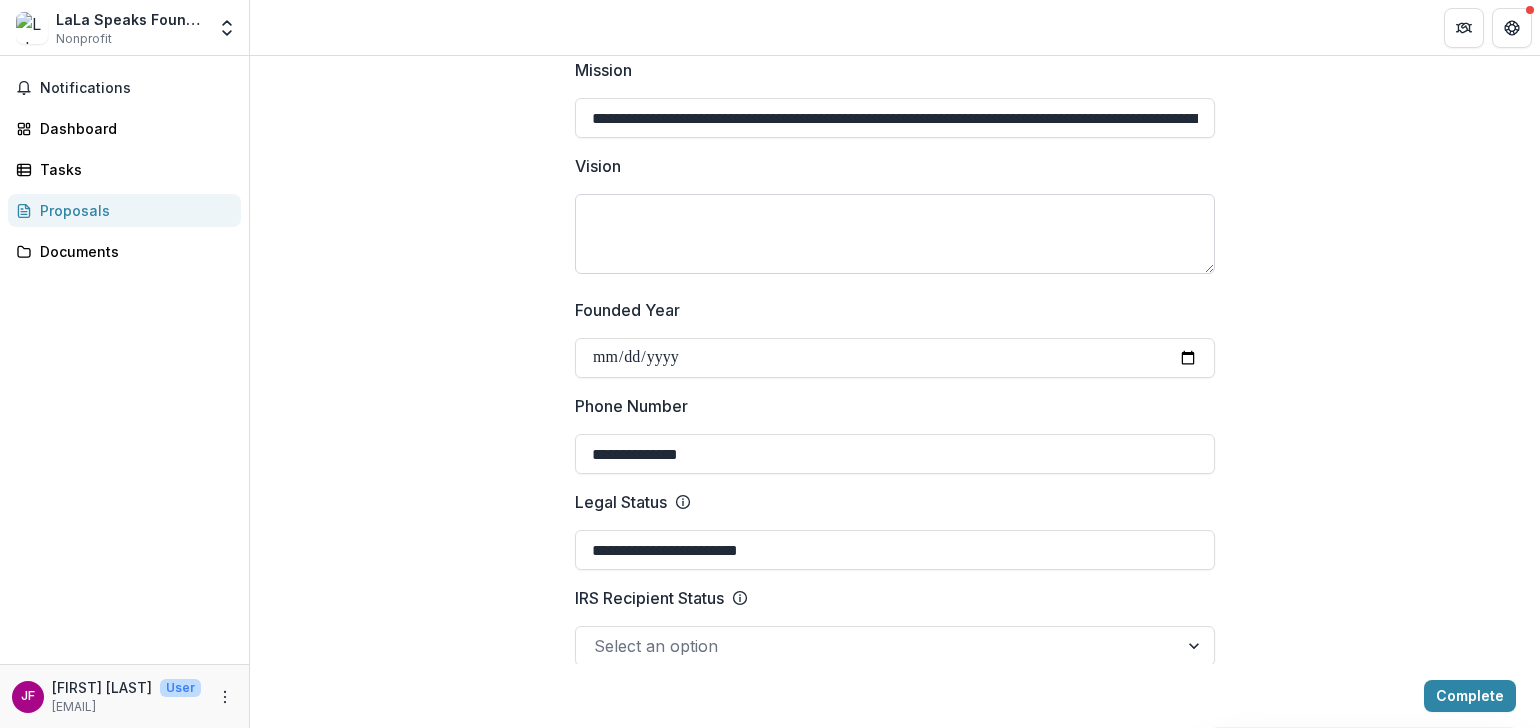 type on "**********" 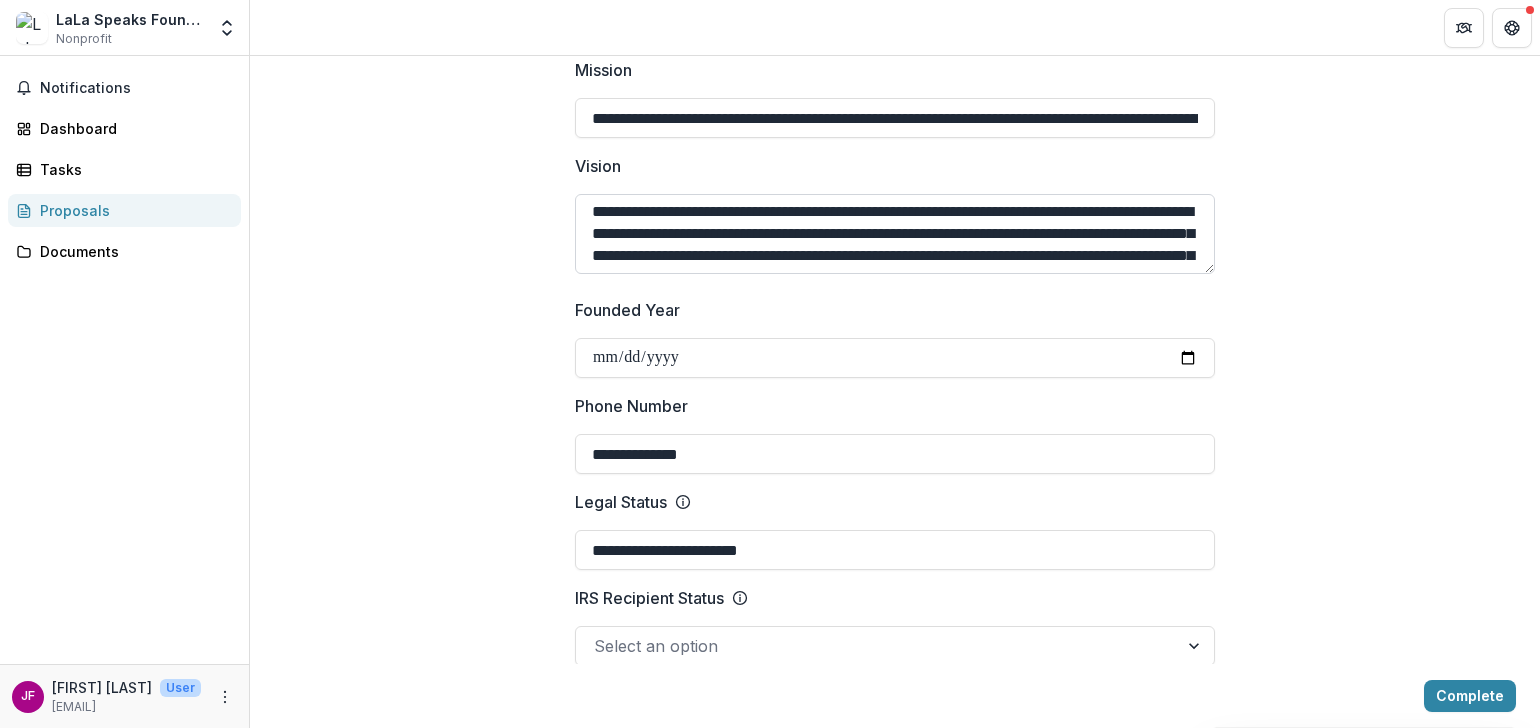 scroll, scrollTop: 0, scrollLeft: 0, axis: both 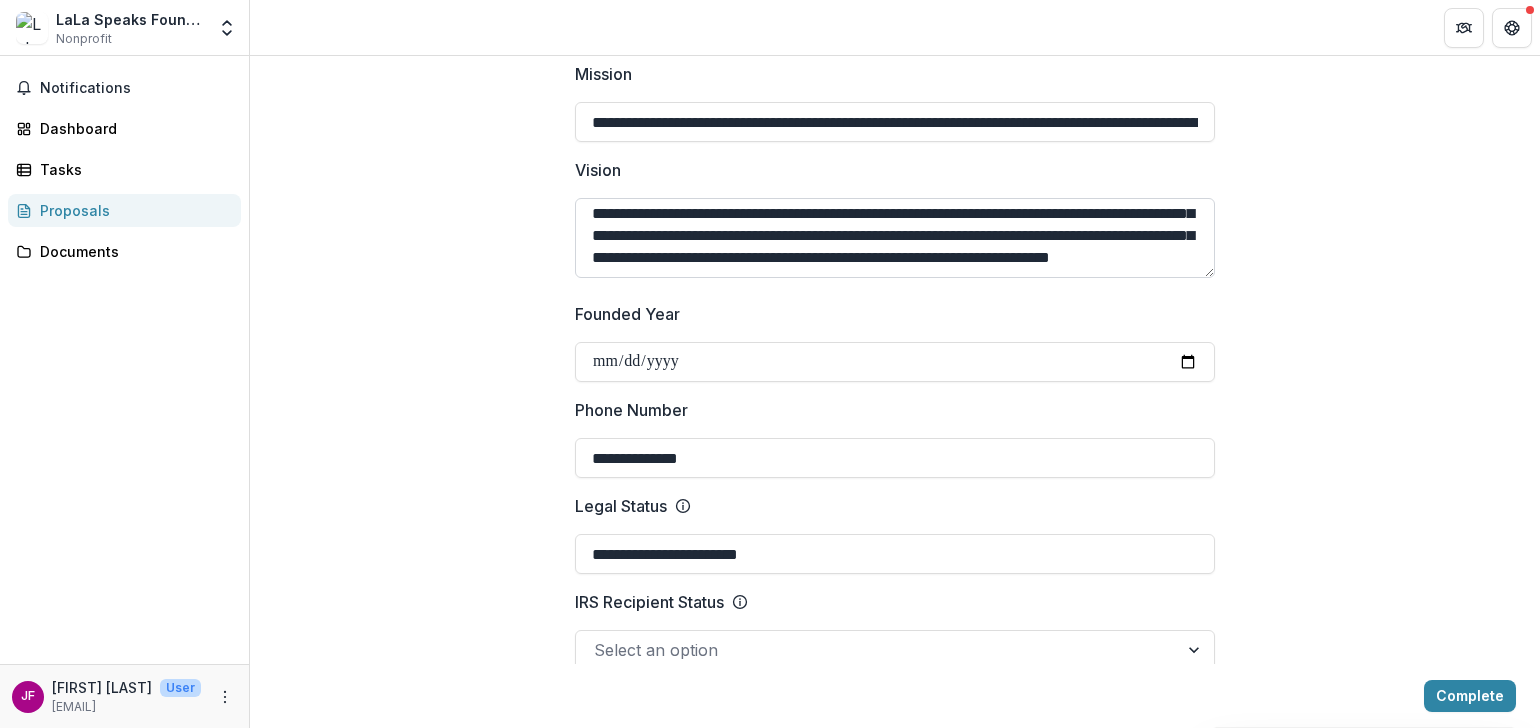 click on "**********" at bounding box center (895, 238) 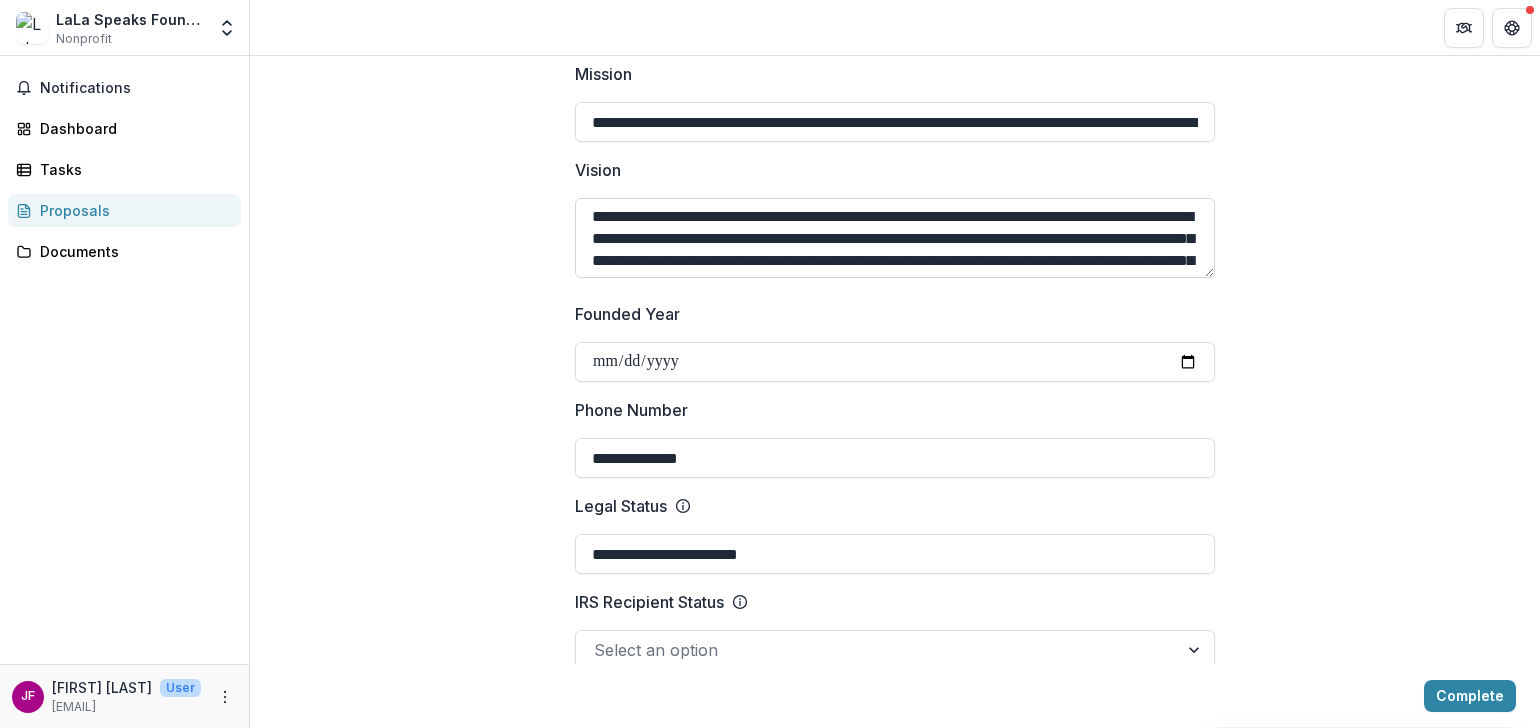 scroll, scrollTop: 0, scrollLeft: 0, axis: both 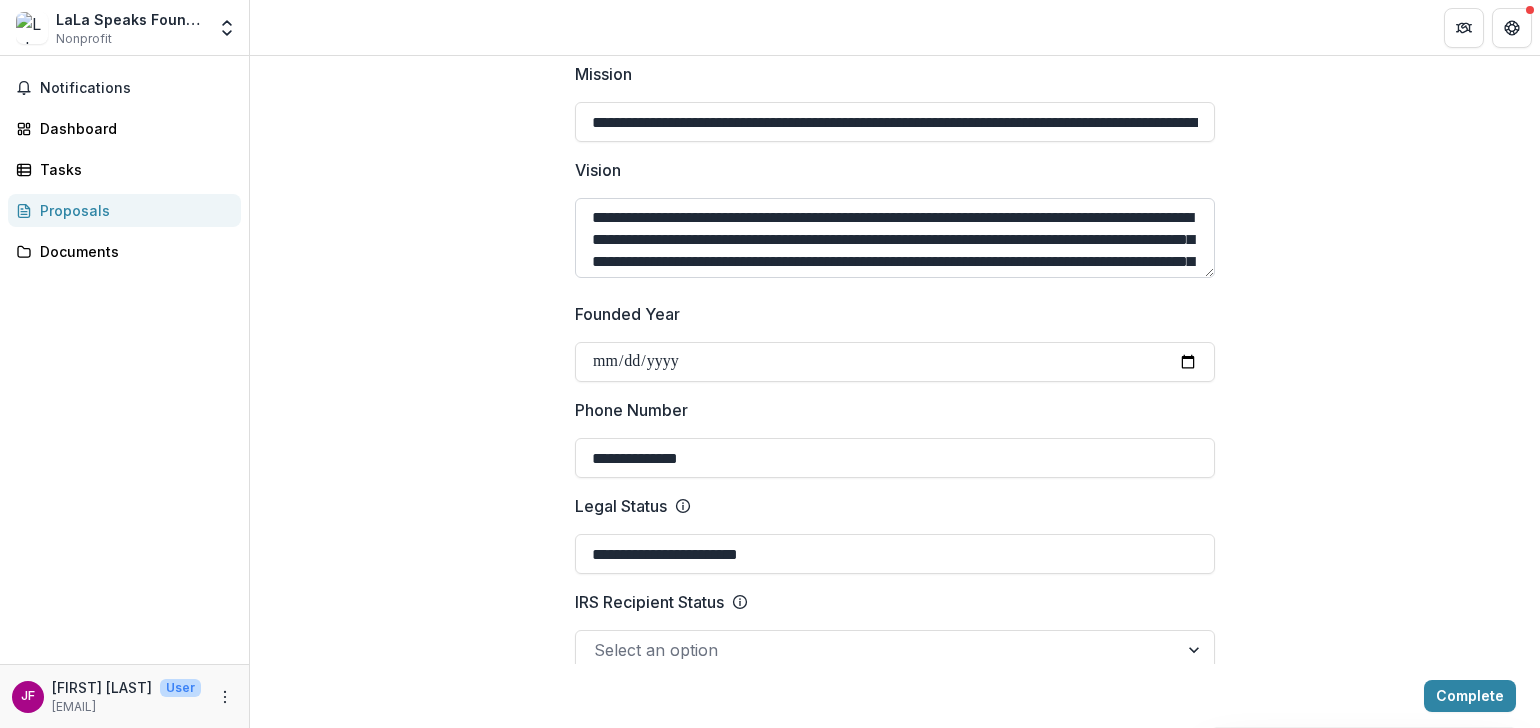 click on "**********" at bounding box center [895, 238] 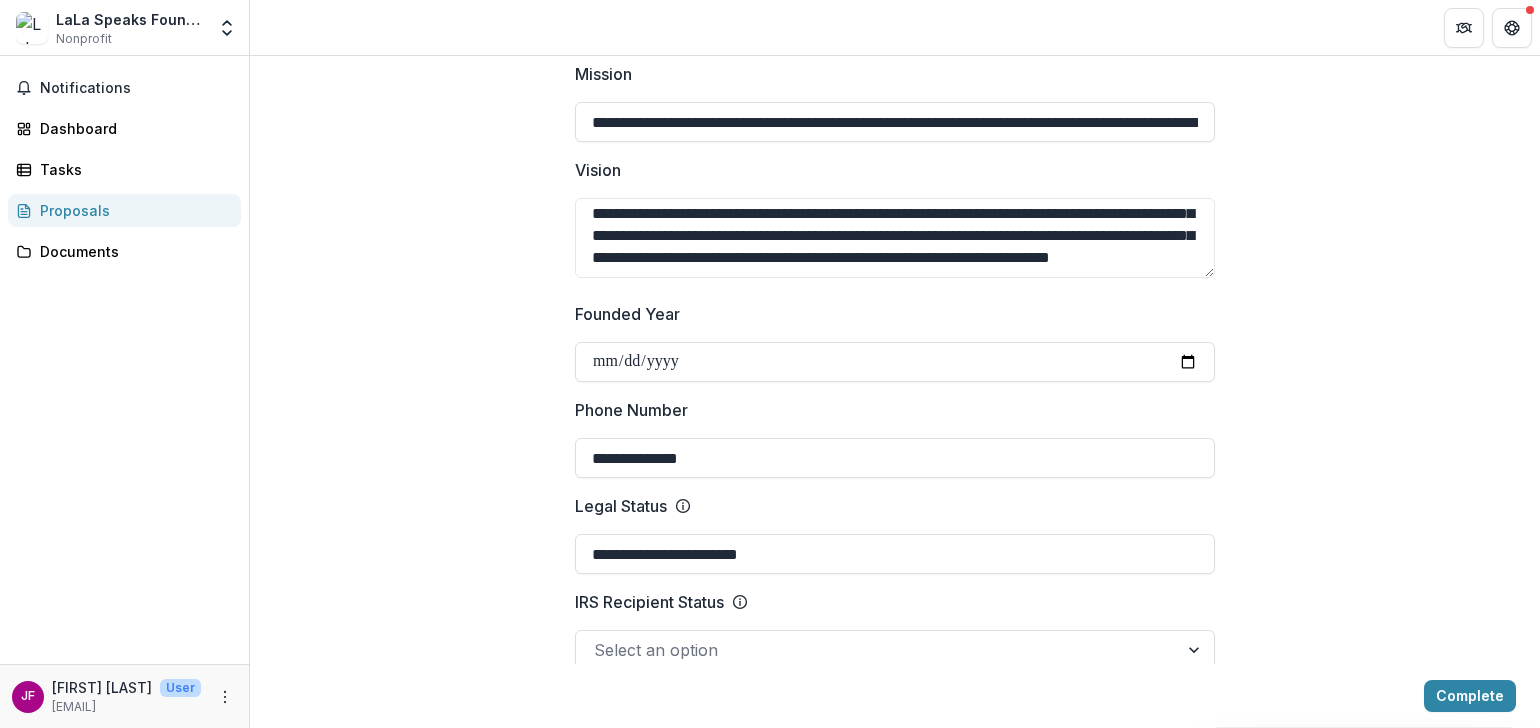 scroll, scrollTop: 158, scrollLeft: 0, axis: vertical 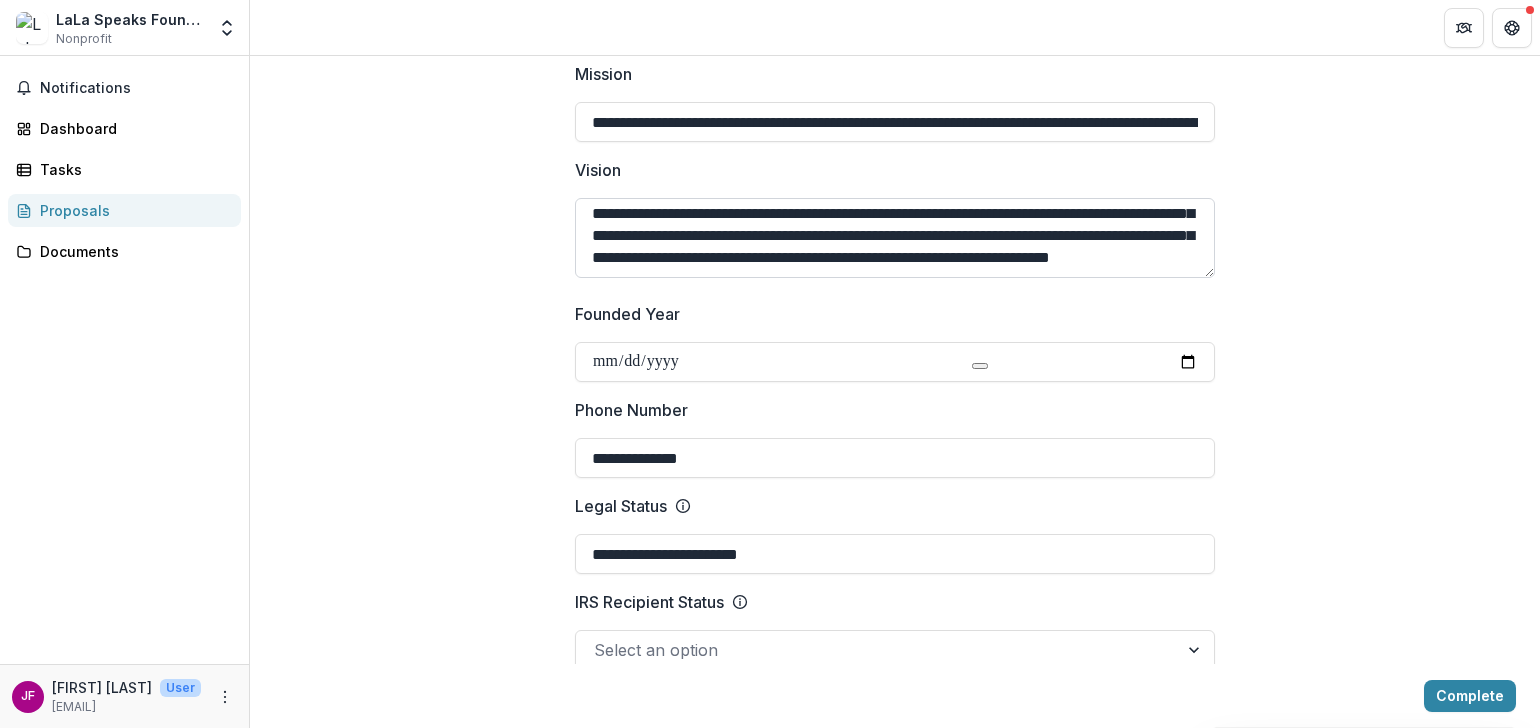 paste on "**********" 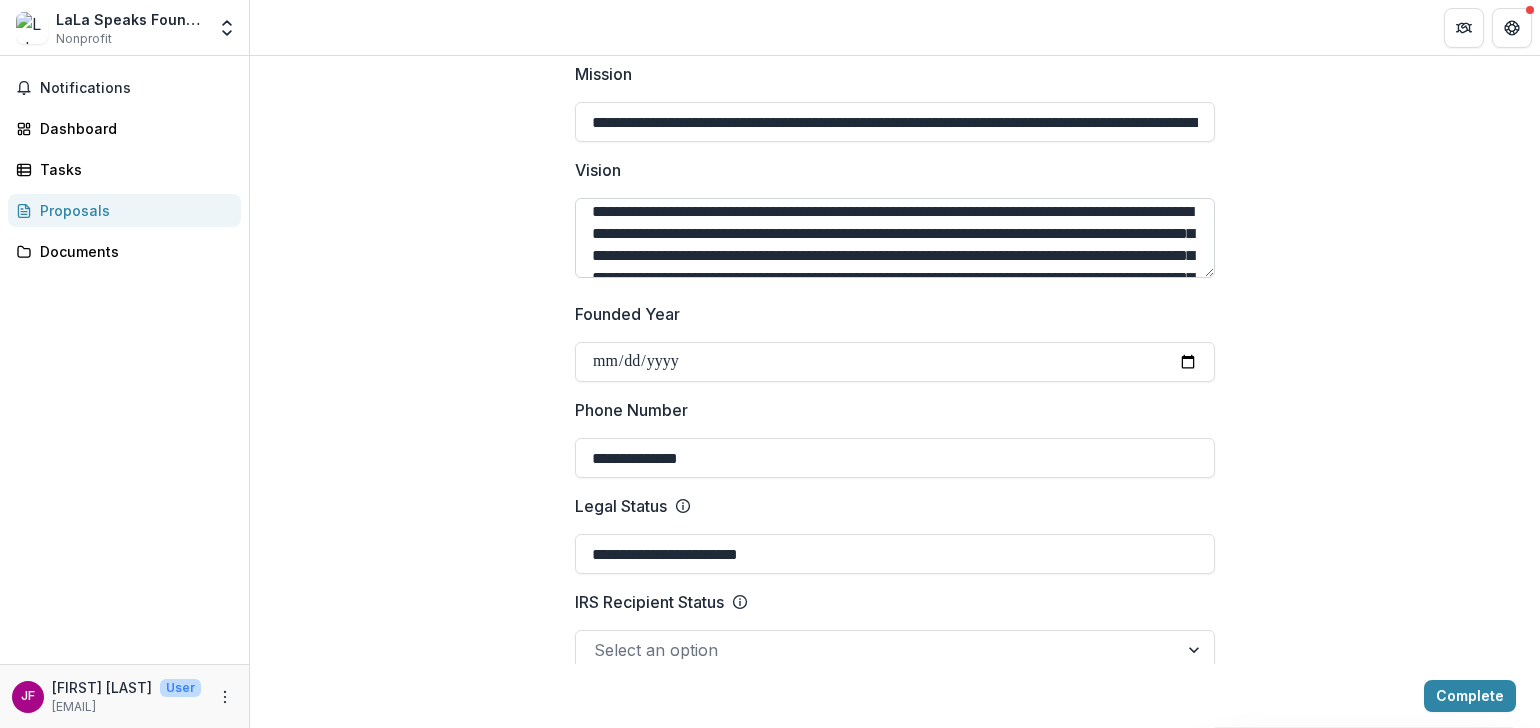 scroll, scrollTop: 0, scrollLeft: 0, axis: both 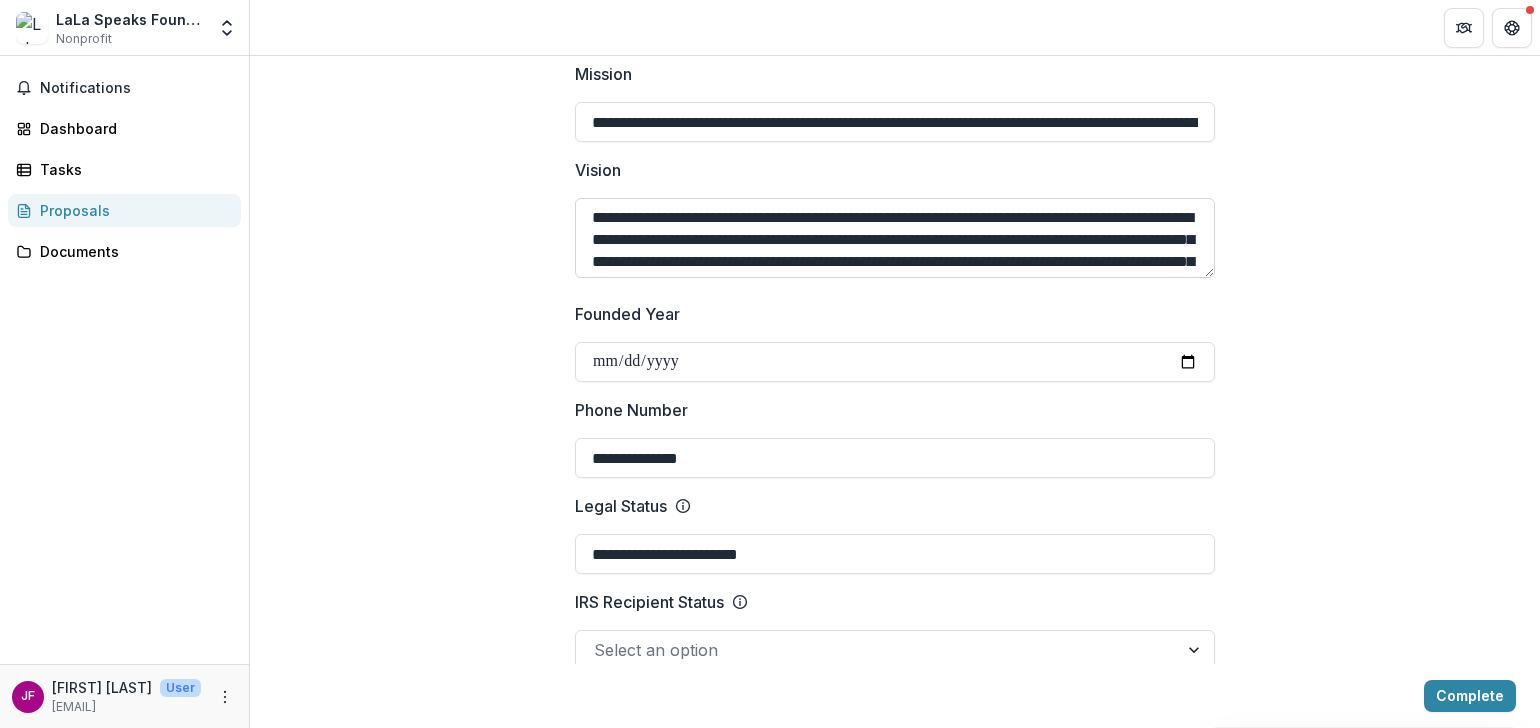 click on "**********" at bounding box center (895, 238) 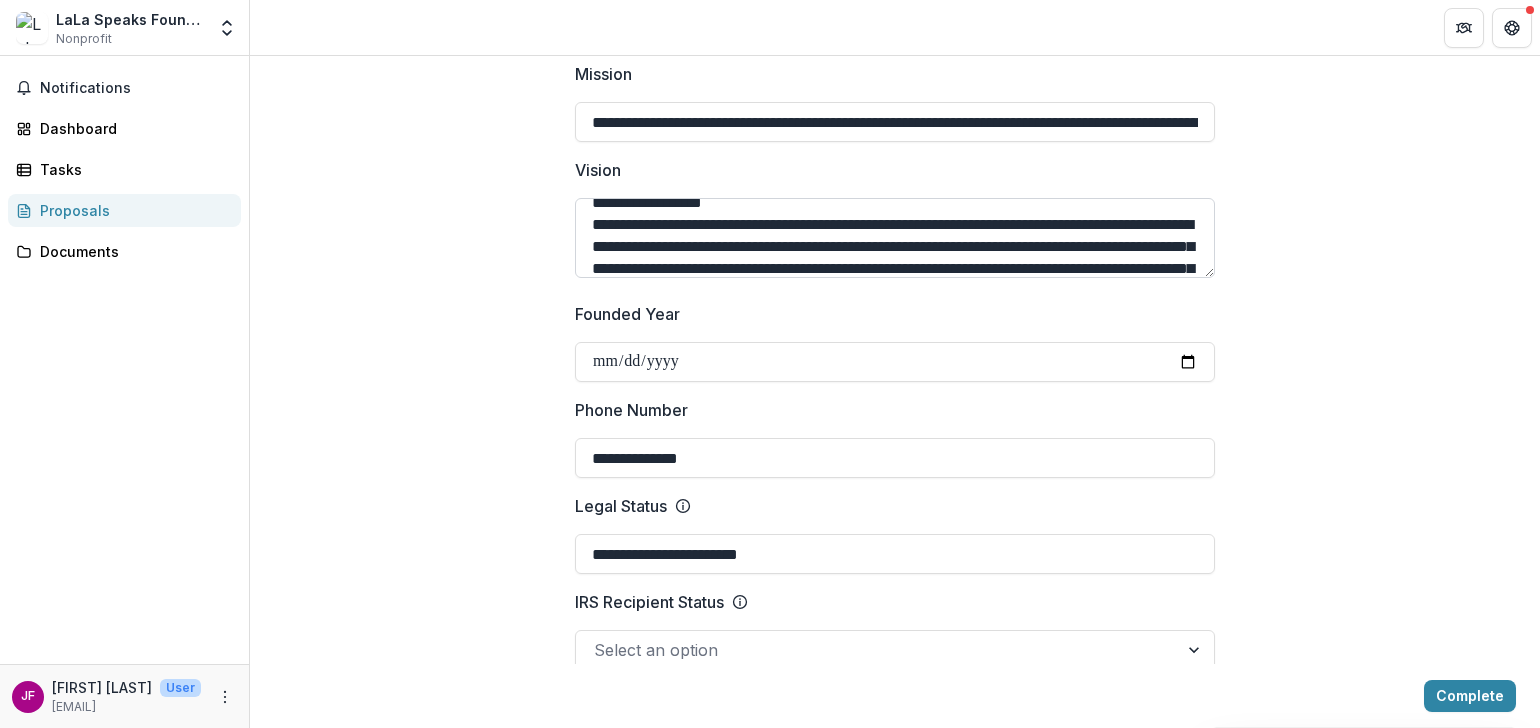 scroll, scrollTop: 104, scrollLeft: 0, axis: vertical 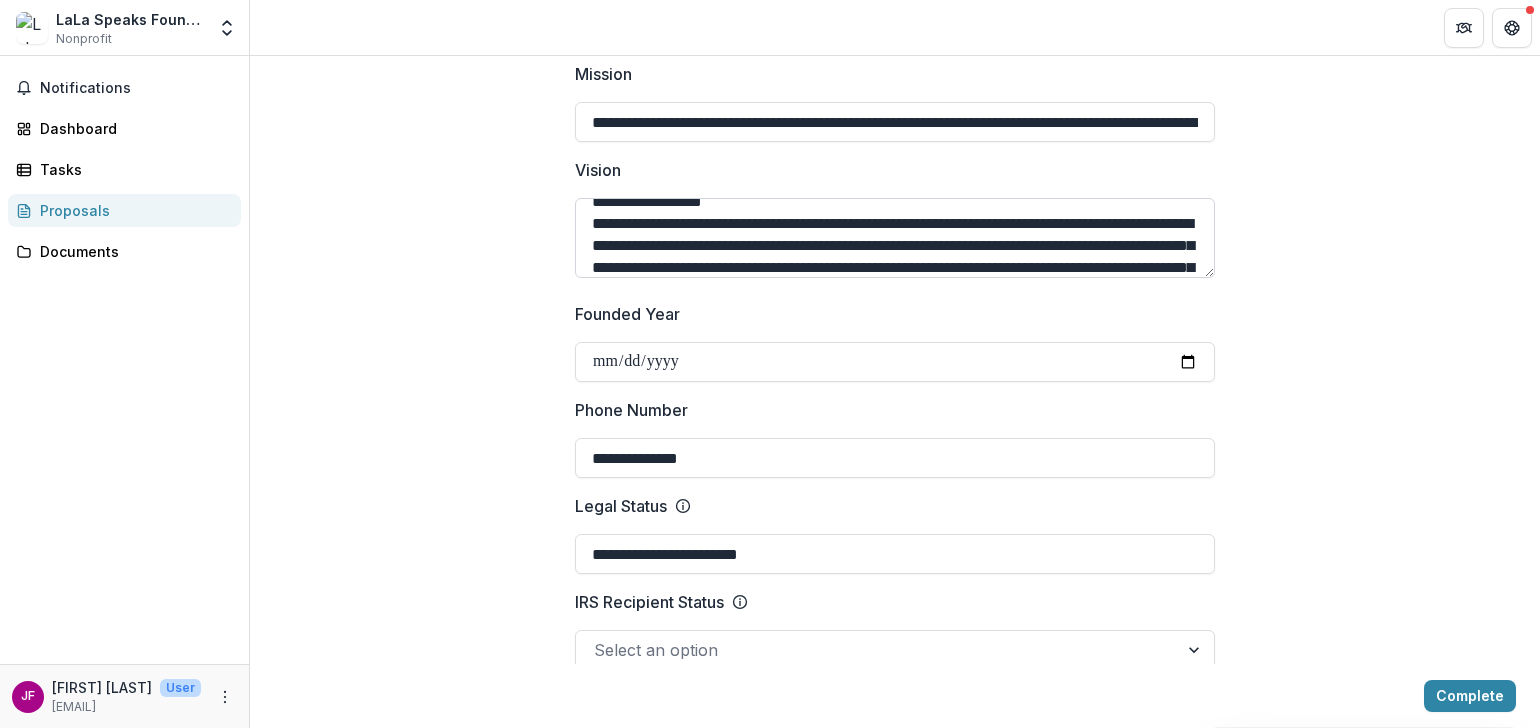 click on "**********" at bounding box center [895, 238] 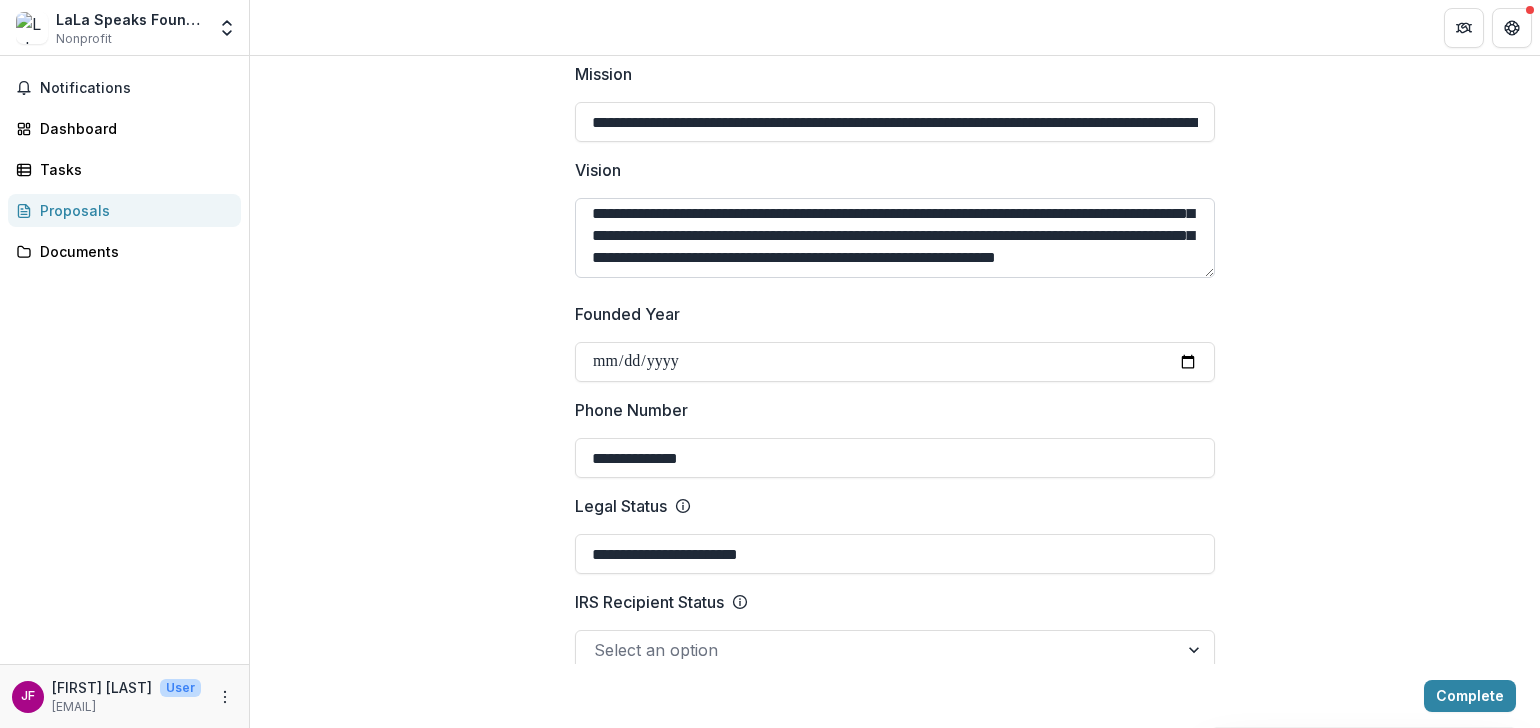 scroll, scrollTop: 202, scrollLeft: 0, axis: vertical 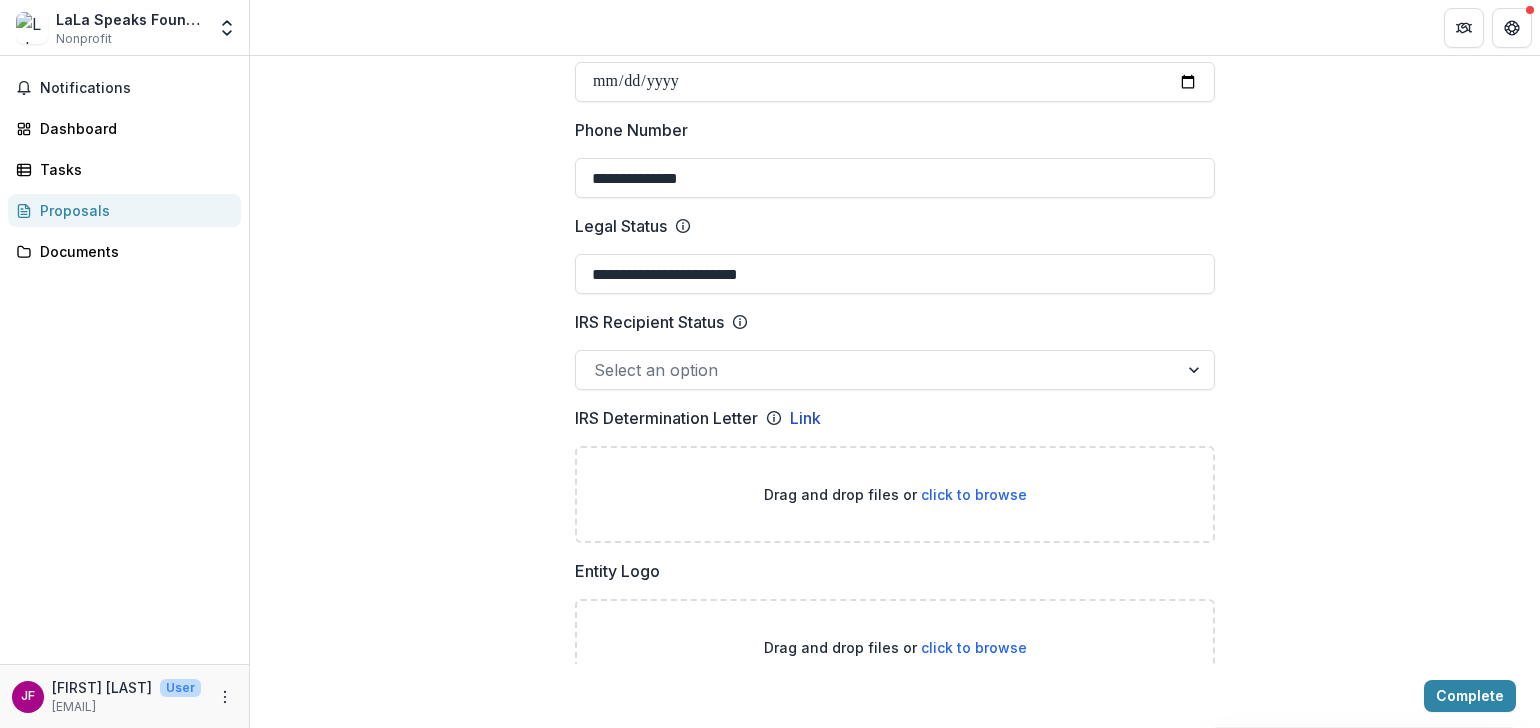 type on "**********" 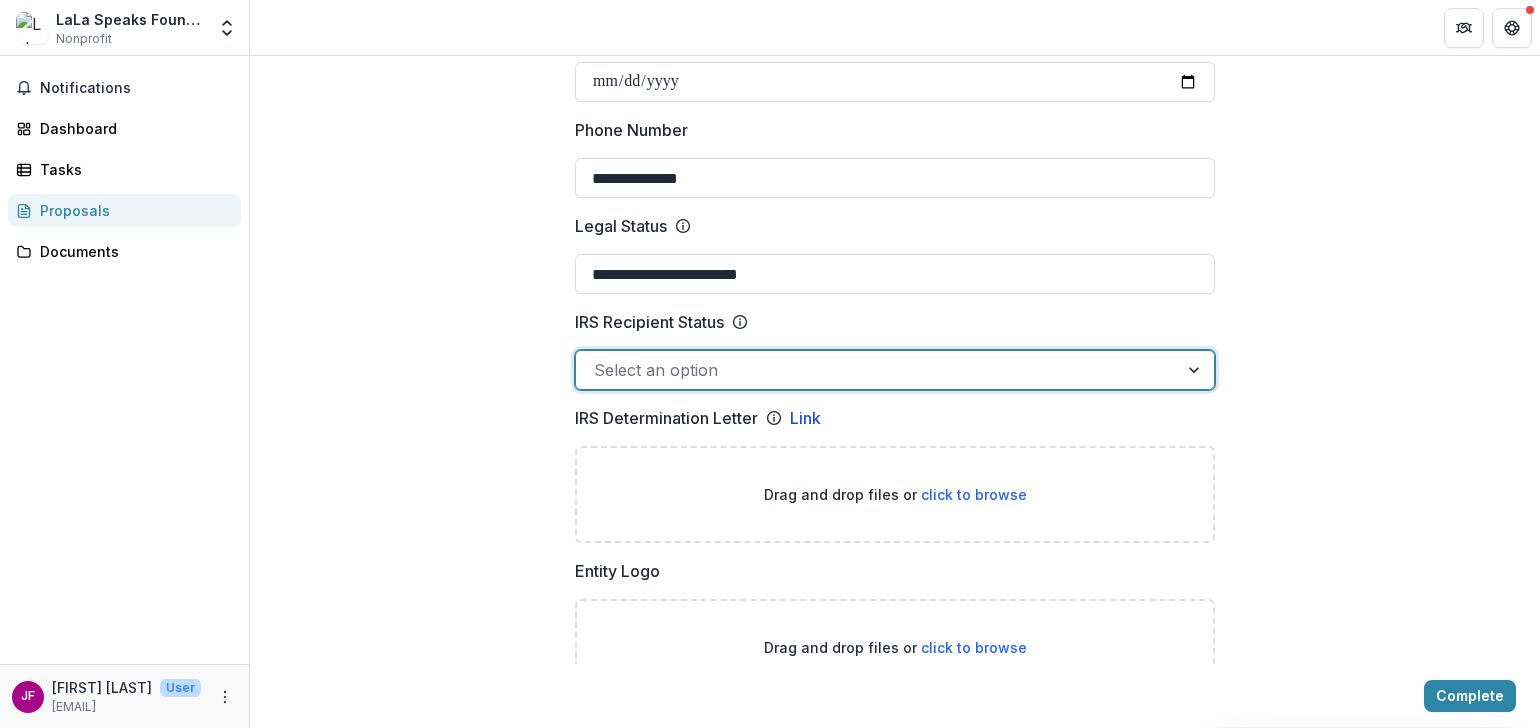 click at bounding box center [877, 370] 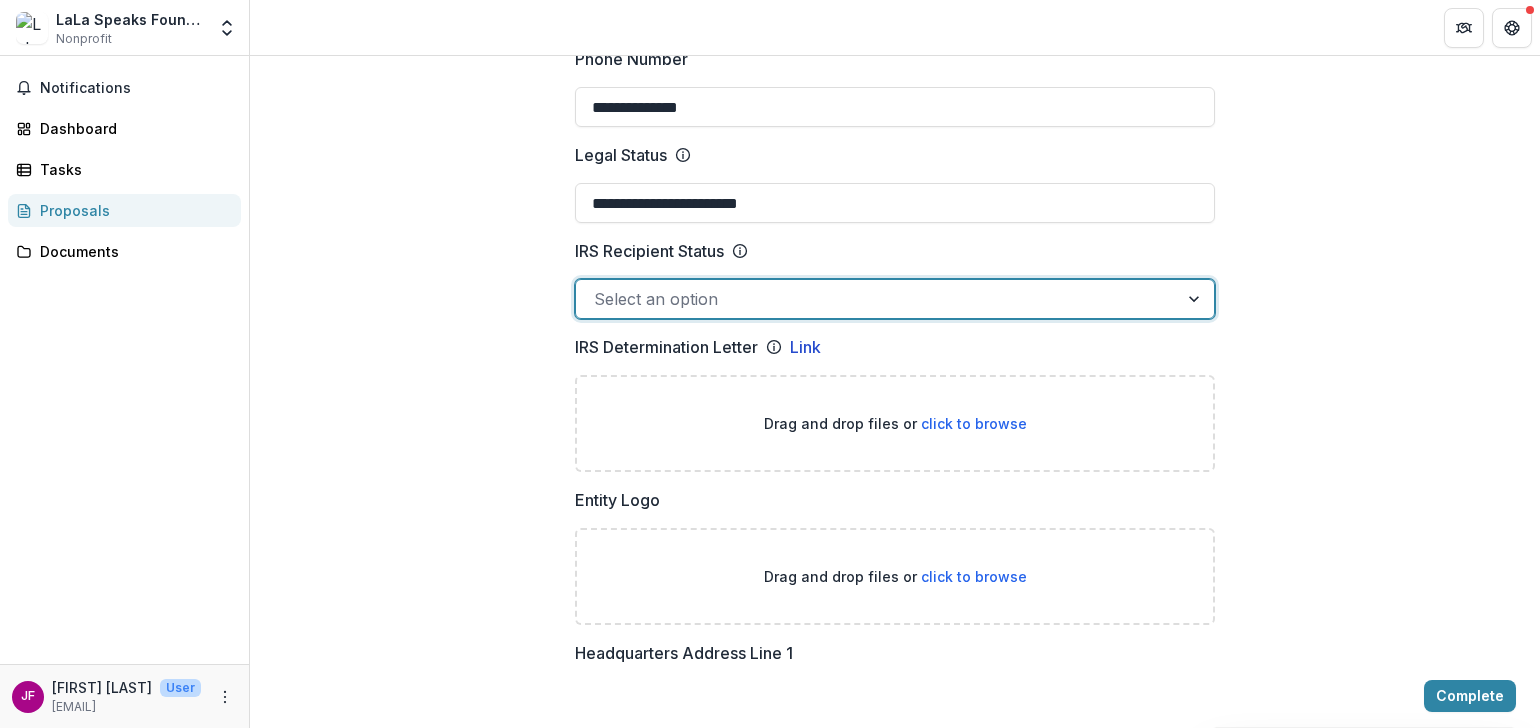 scroll, scrollTop: 956, scrollLeft: 0, axis: vertical 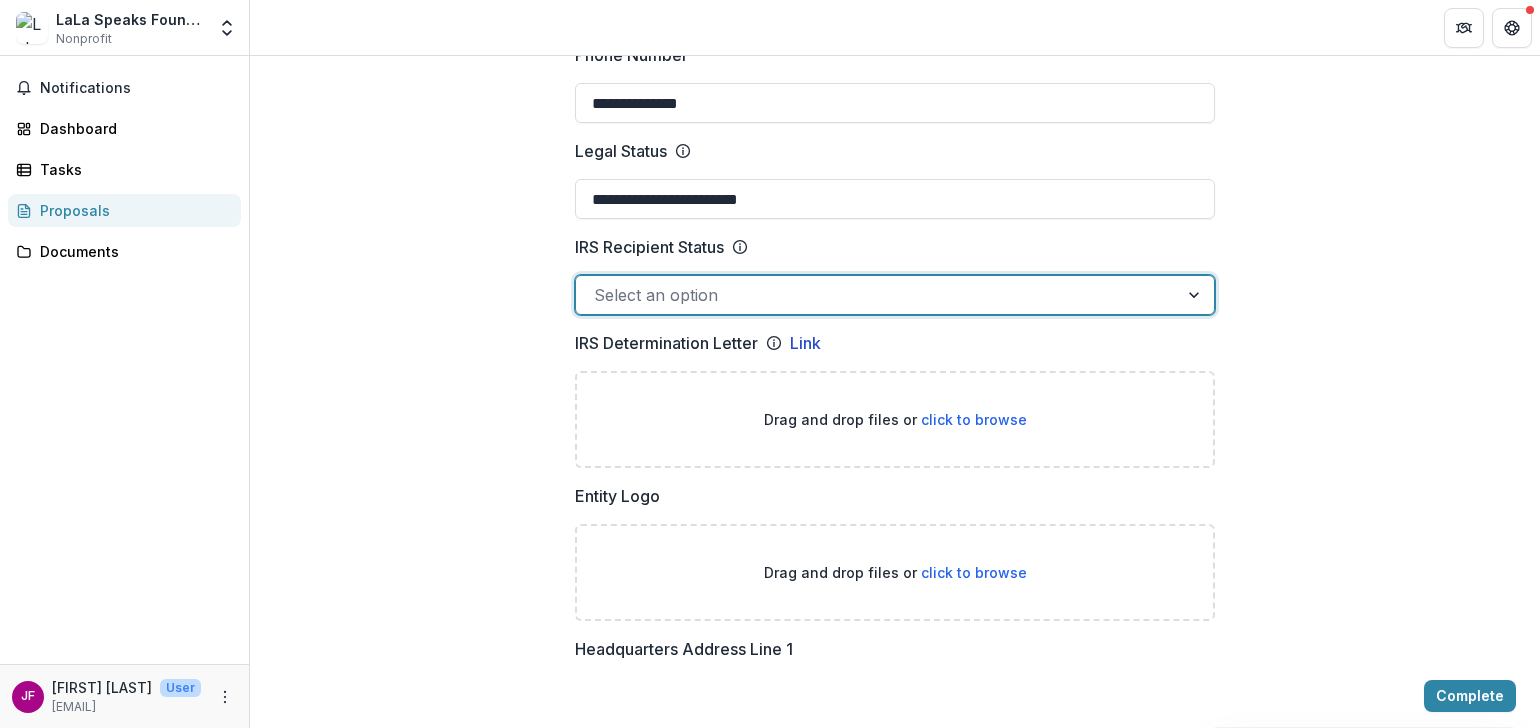 click at bounding box center [1196, 295] 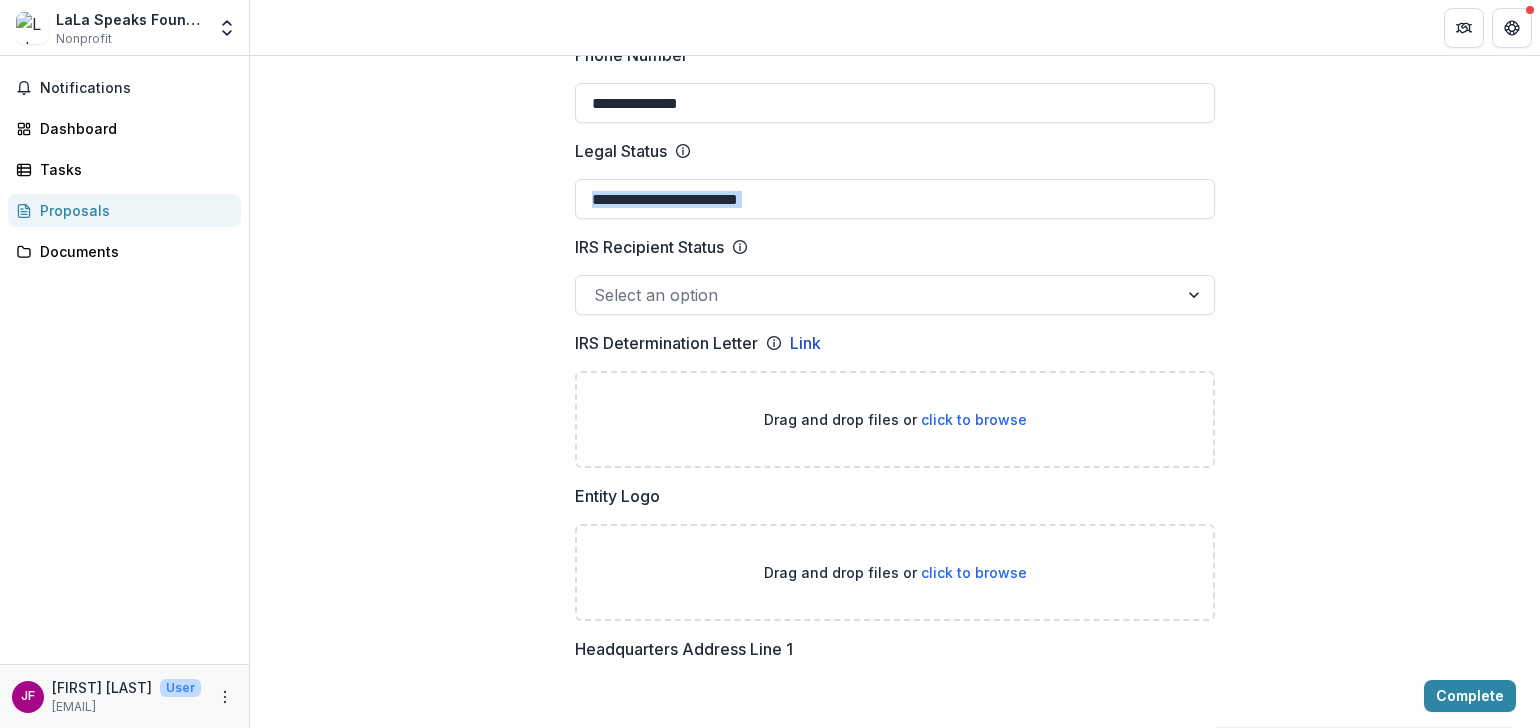 click on "**********" at bounding box center (895, 844) 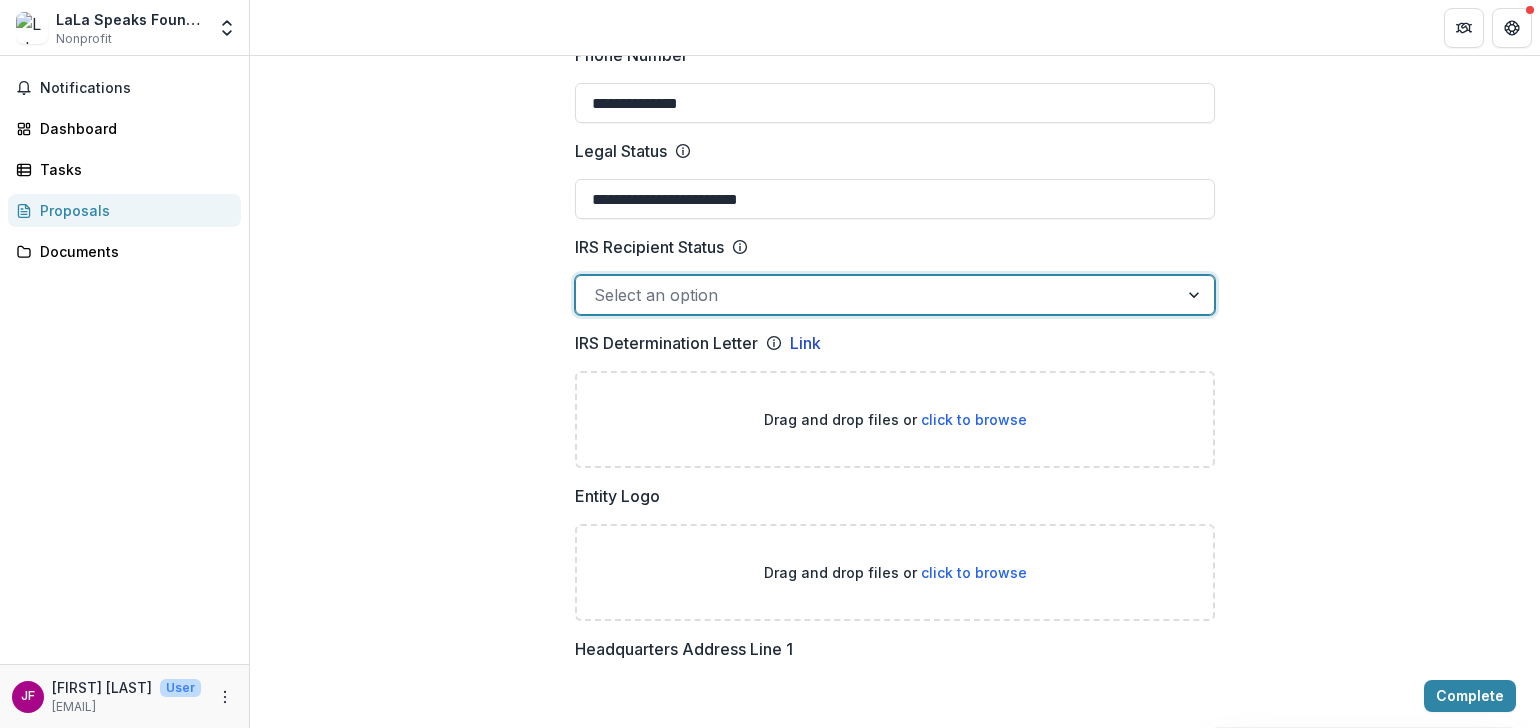click at bounding box center [1196, 295] 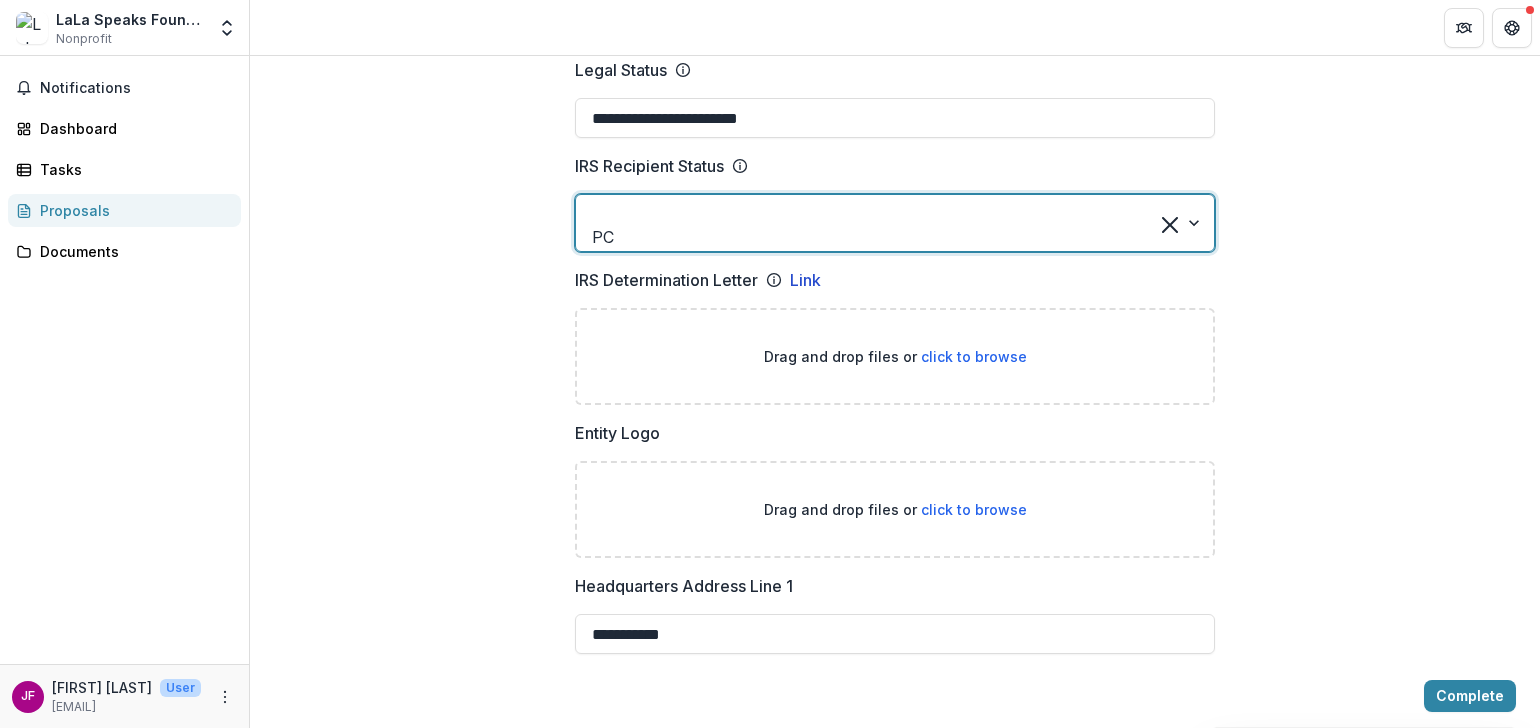 scroll, scrollTop: 1059, scrollLeft: 0, axis: vertical 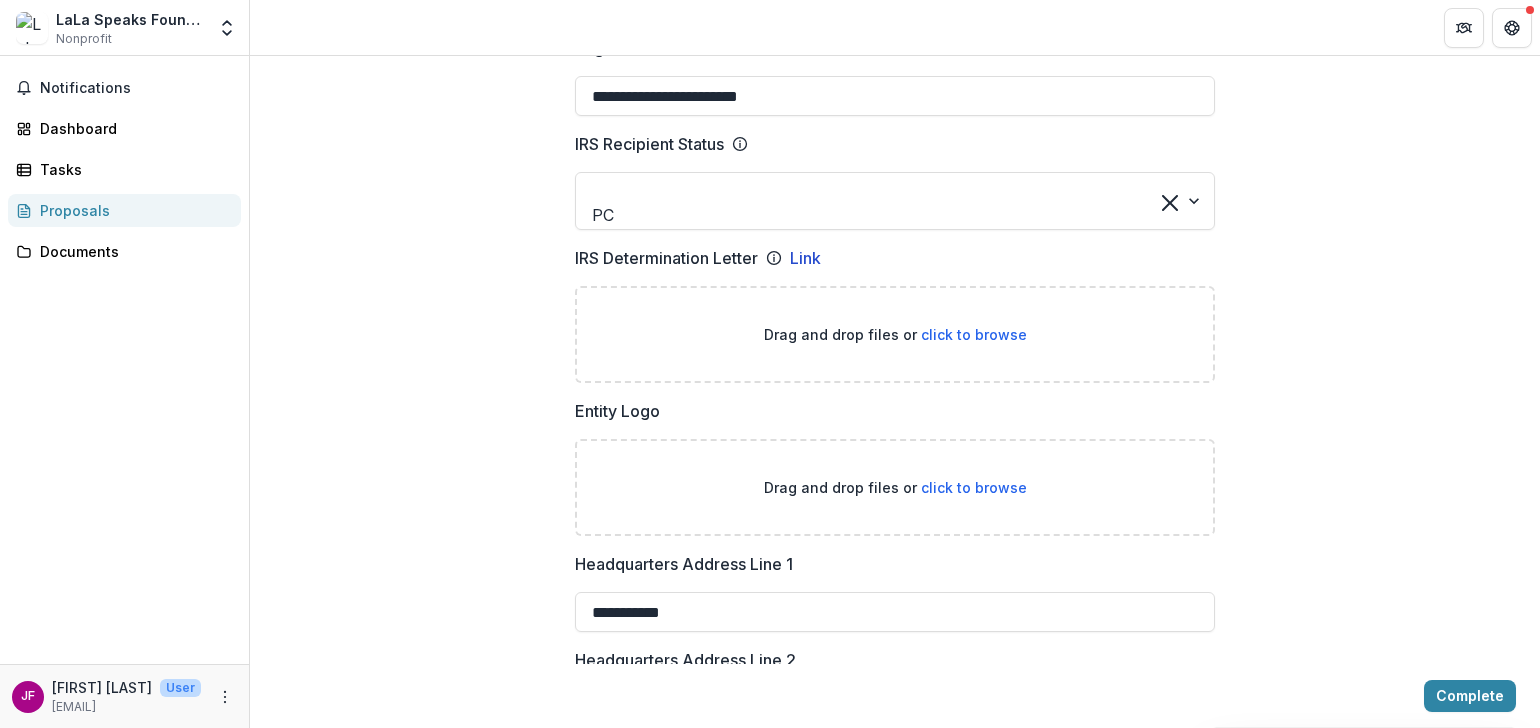 click on "click to browse" at bounding box center [974, 487] 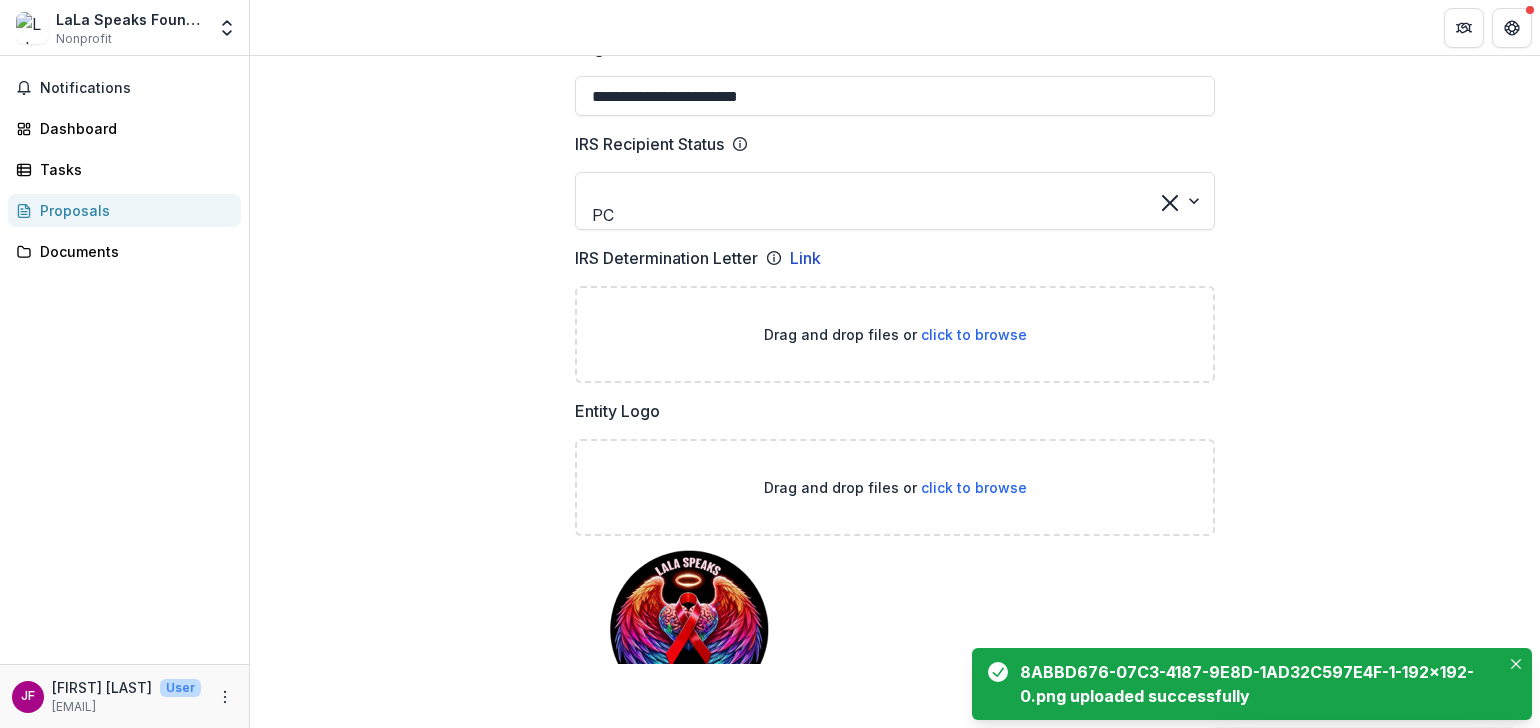 click on "click to browse" at bounding box center [974, 334] 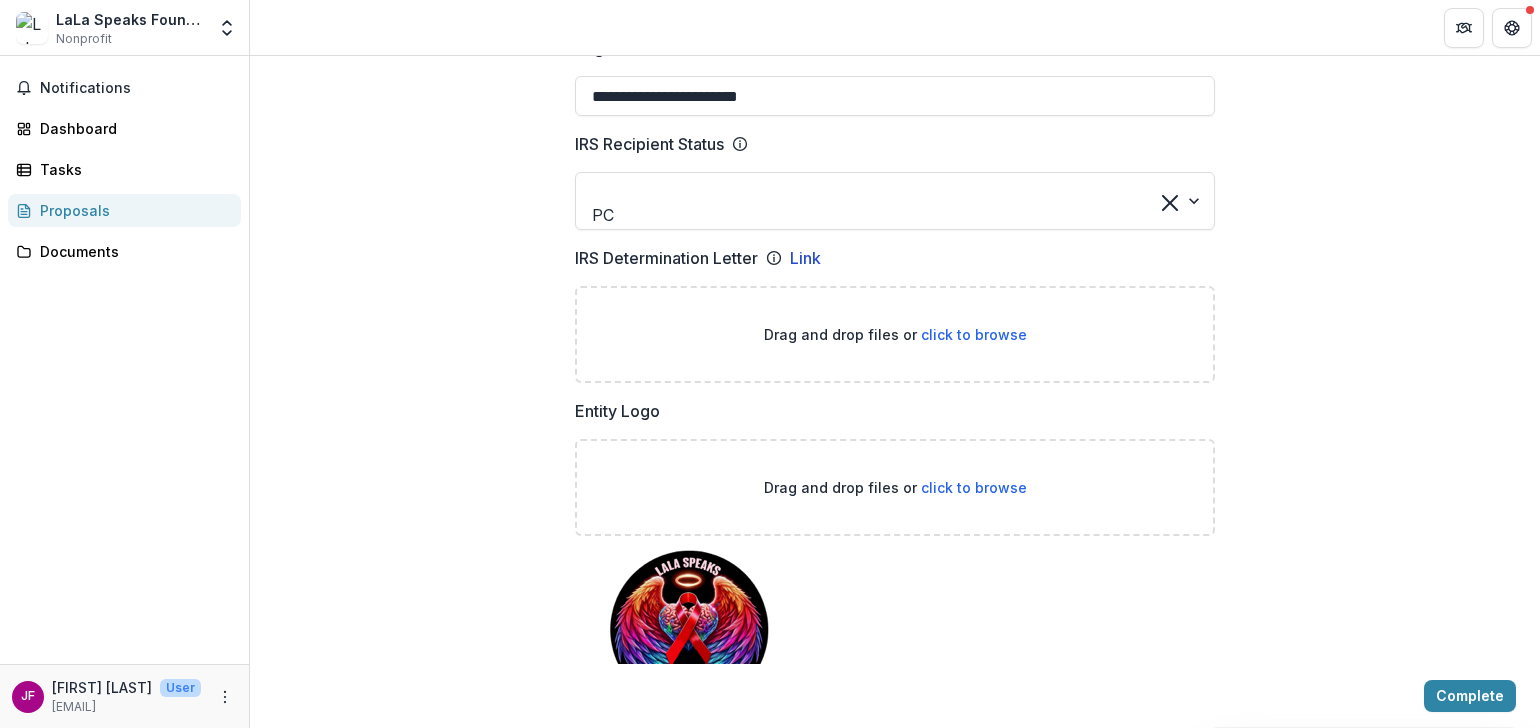 type on "**********" 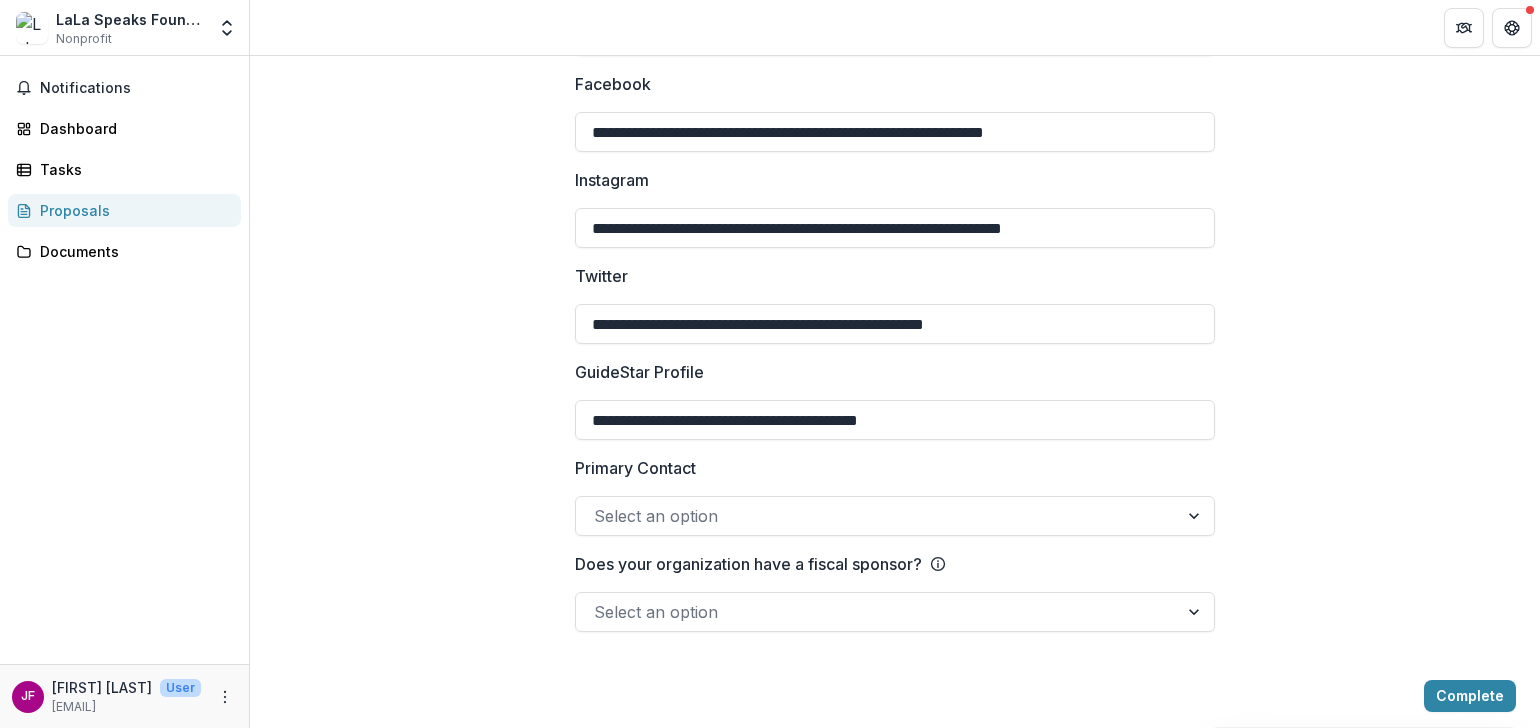 scroll, scrollTop: 3131, scrollLeft: 0, axis: vertical 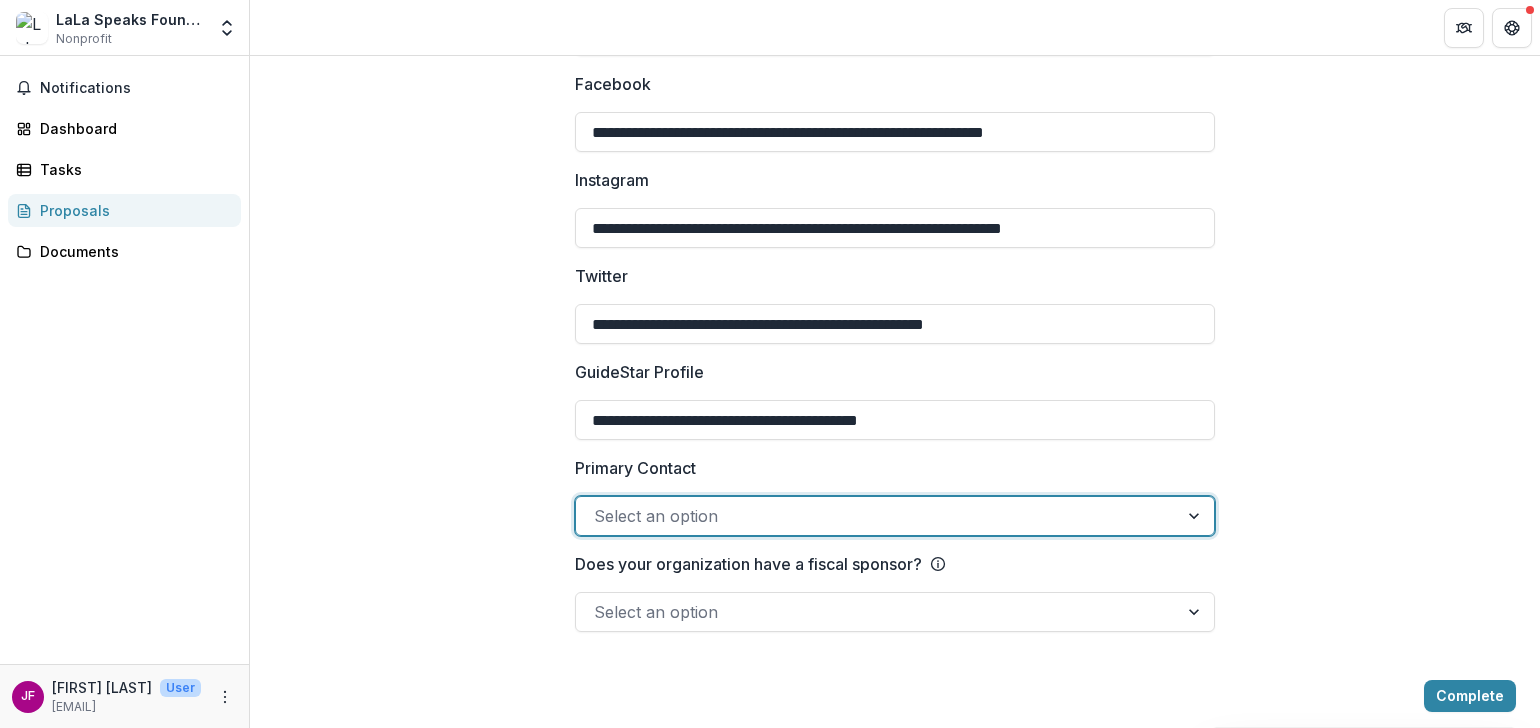 click at bounding box center (1196, 516) 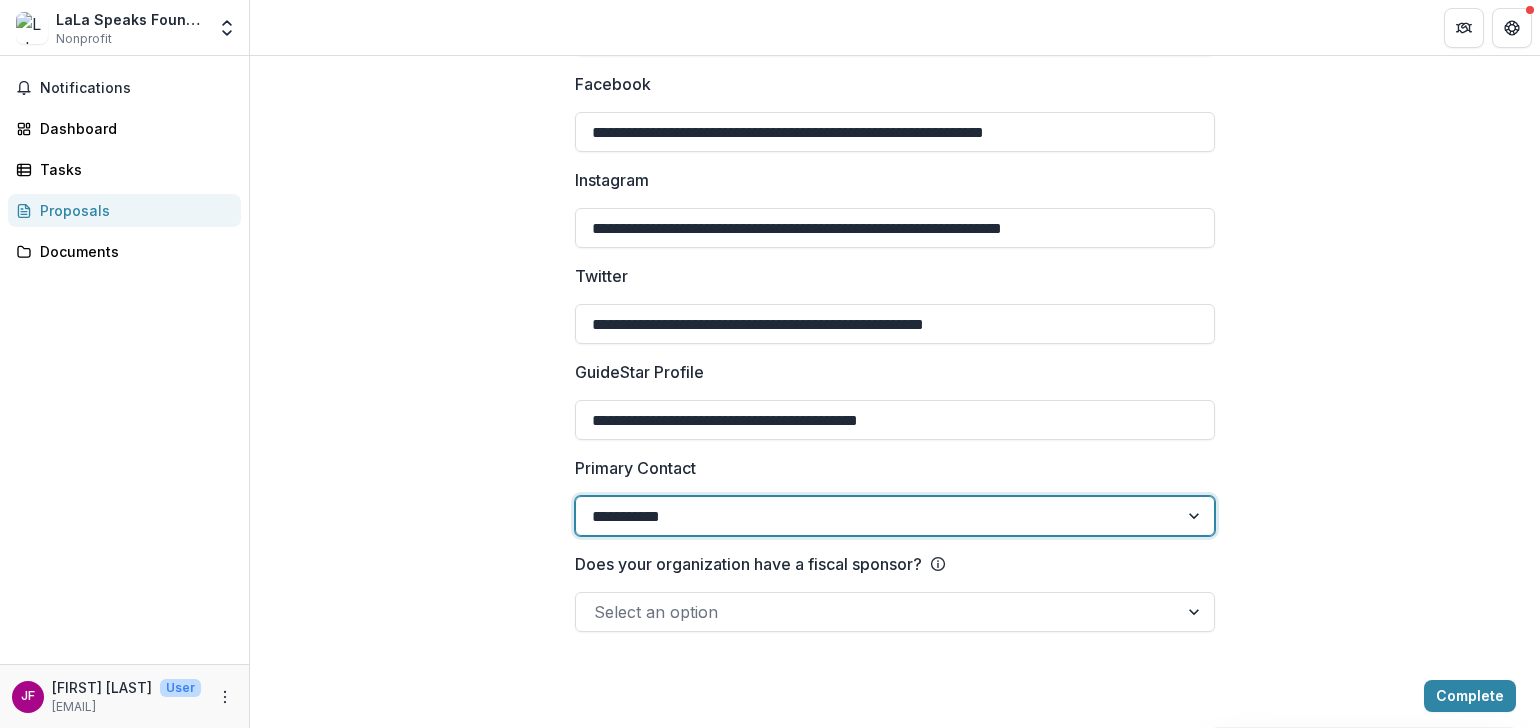 type on "**********" 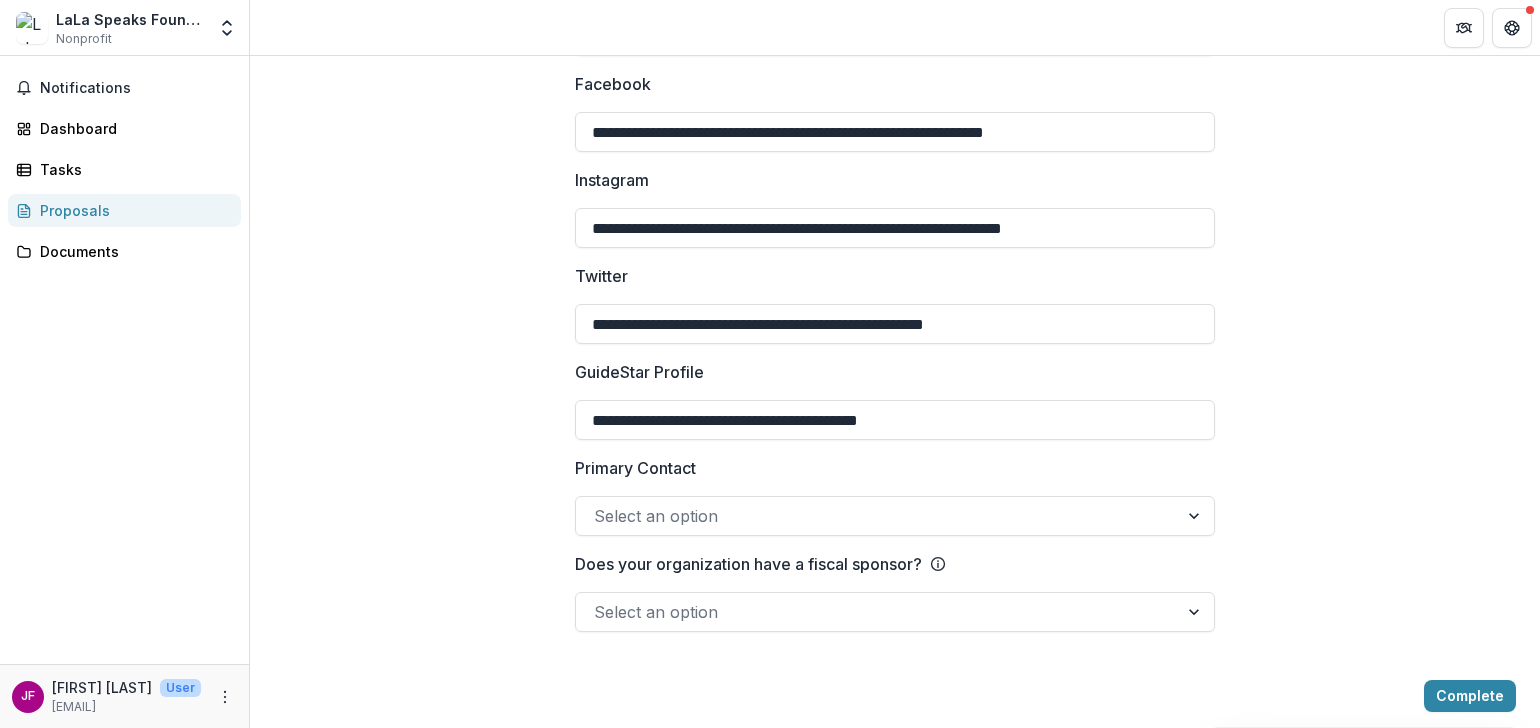 click on "**********" at bounding box center (895, -1113) 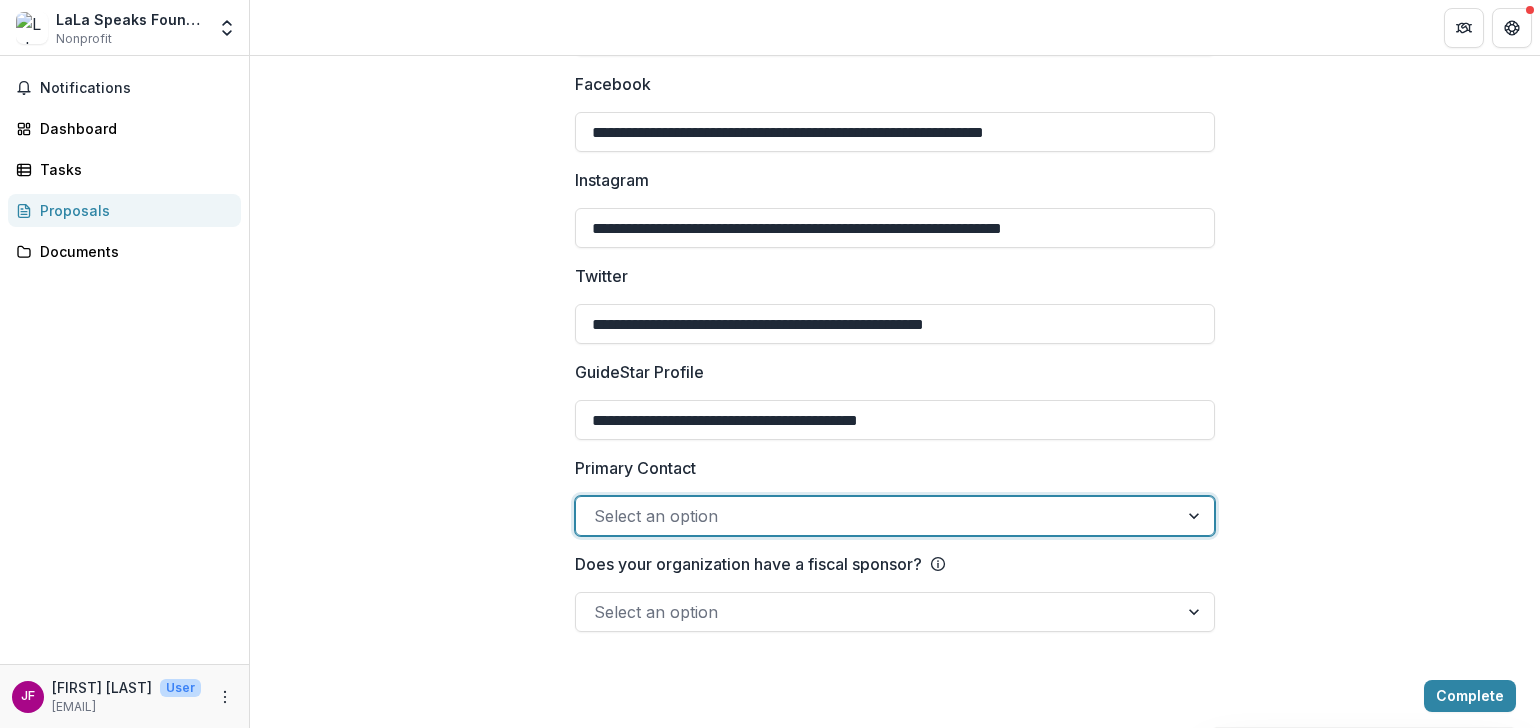 click at bounding box center [1196, 612] 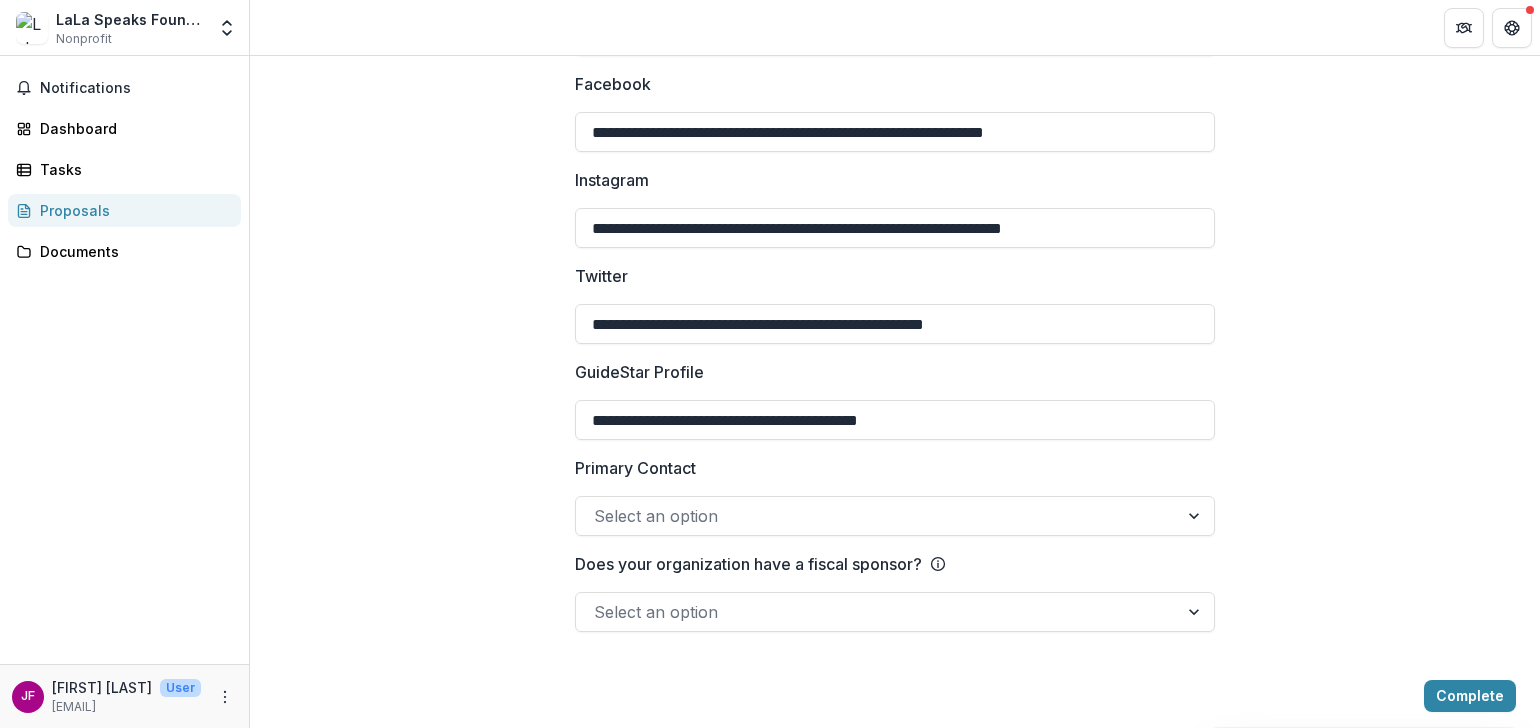 click on "**********" at bounding box center (895, -1113) 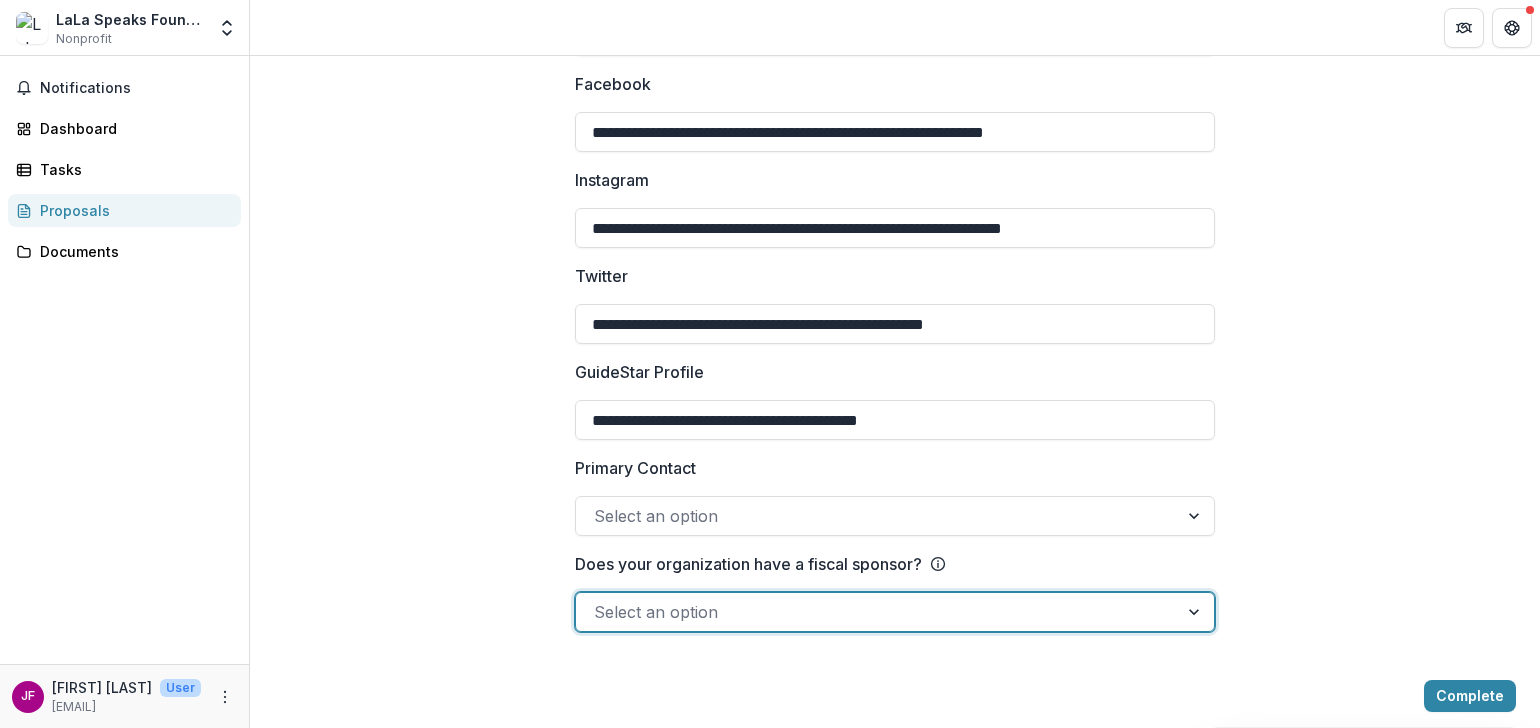 click on "No" at bounding box center (770, 794) 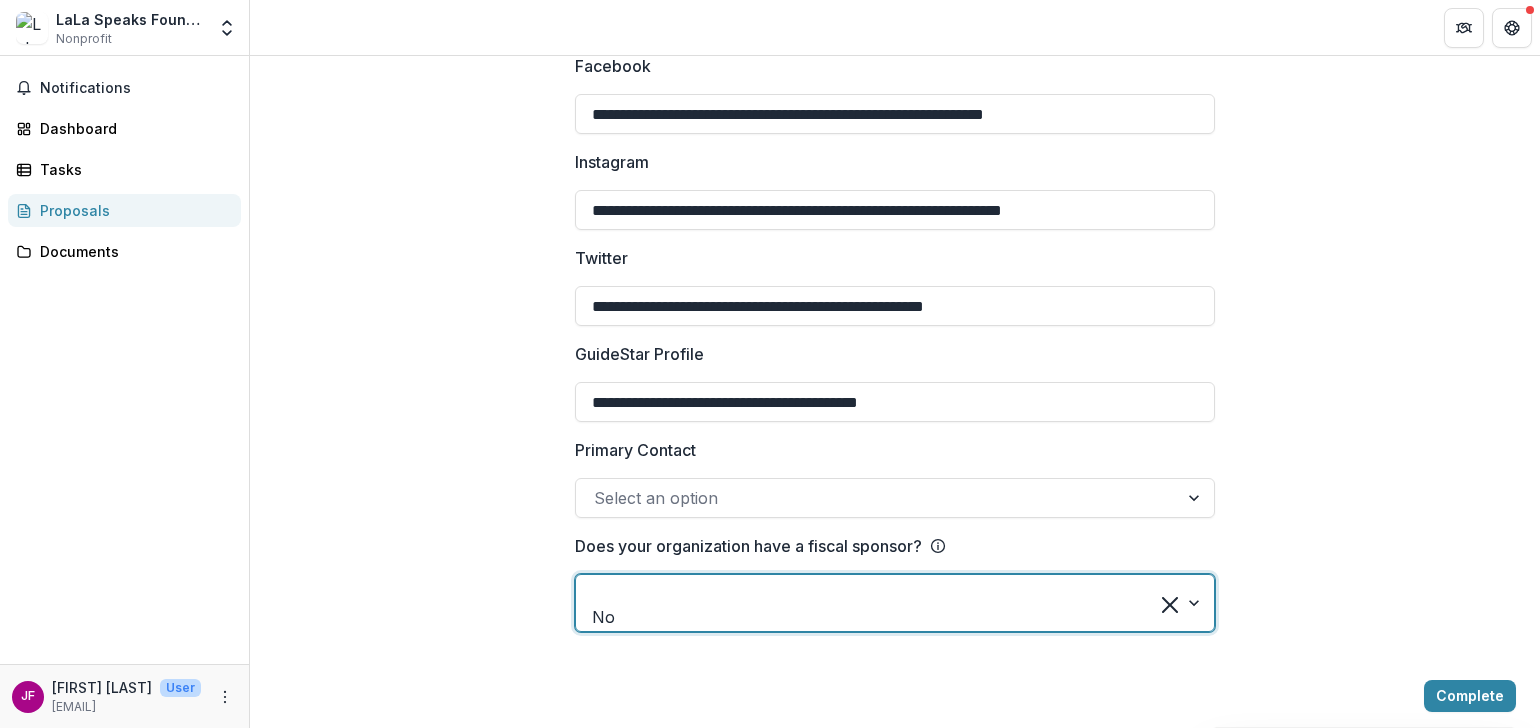 click on "**********" at bounding box center [895, -1122] 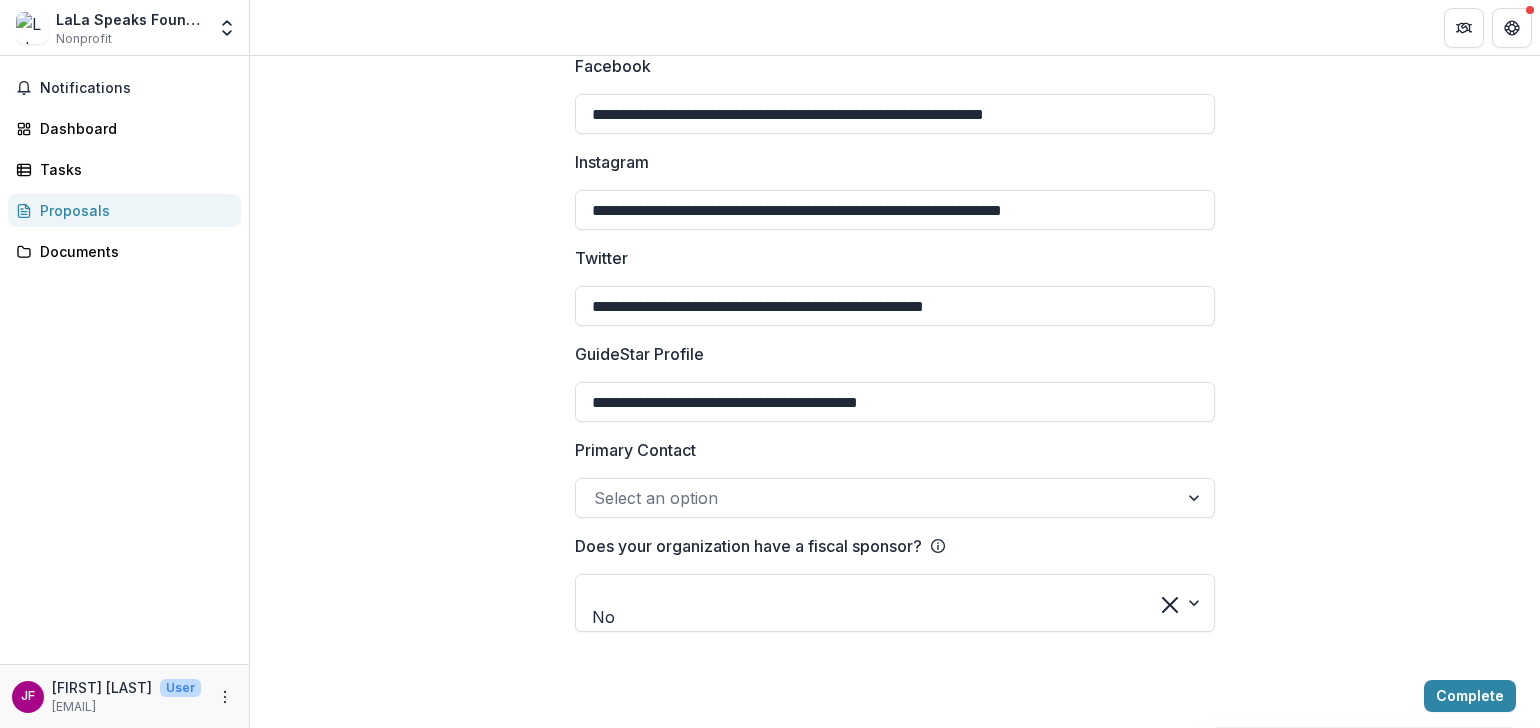 scroll, scrollTop: 3131, scrollLeft: 0, axis: vertical 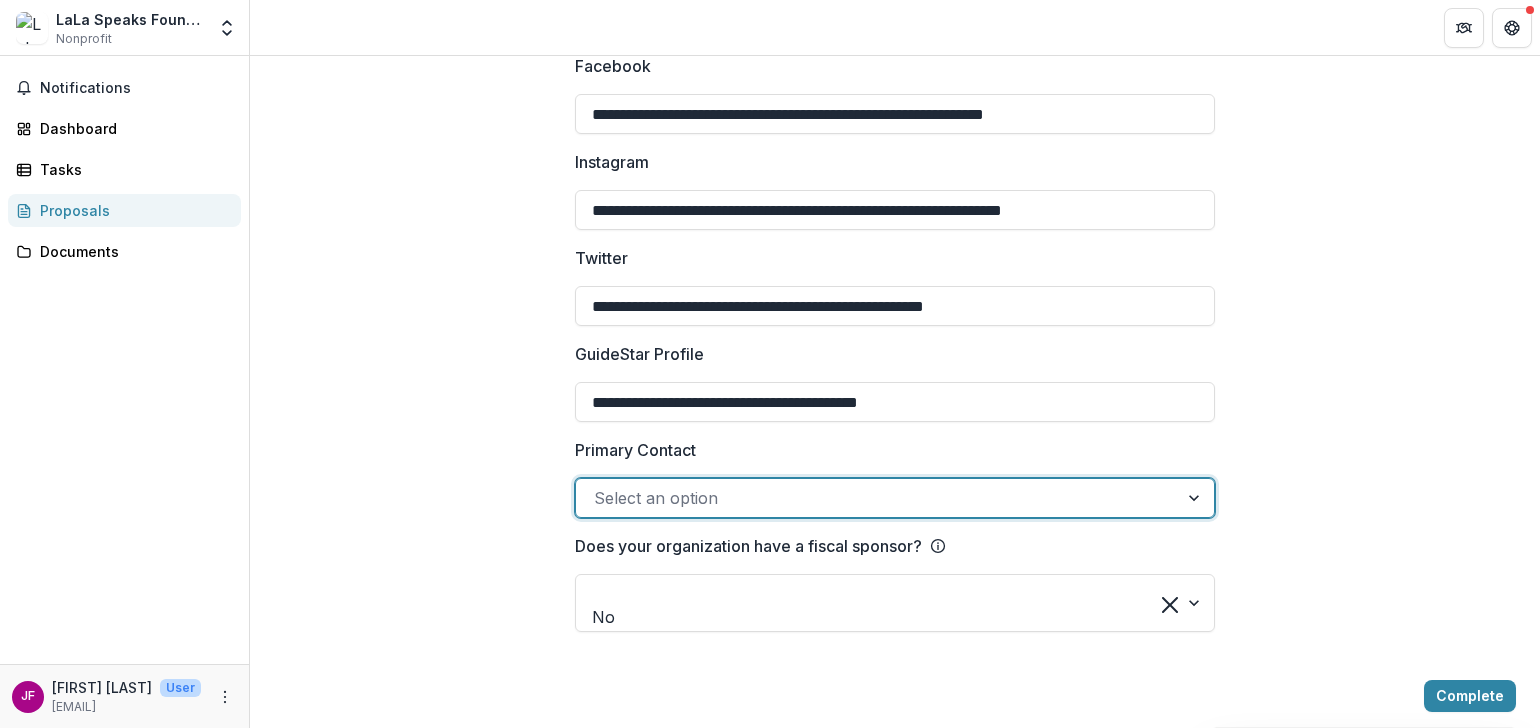click at bounding box center [877, 498] 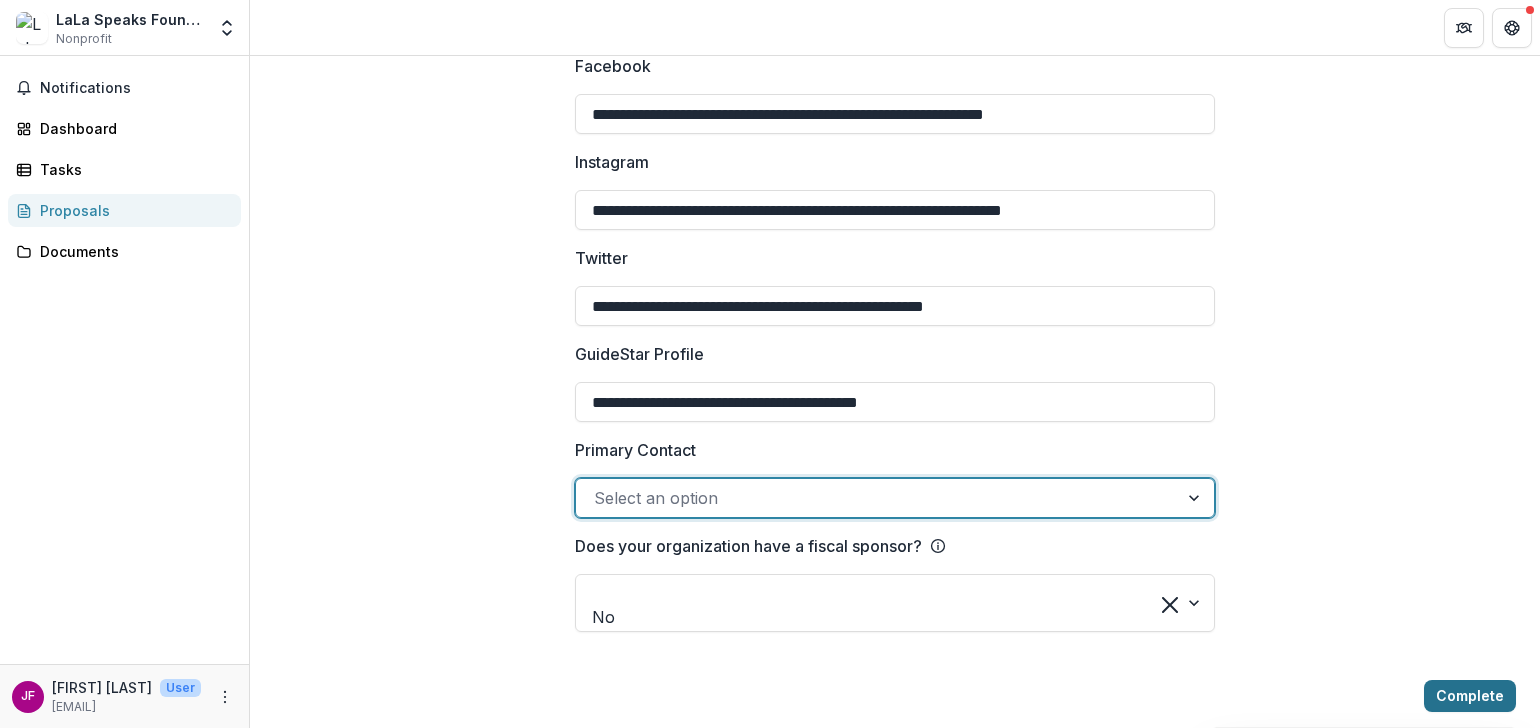 click on "Complete" at bounding box center (1470, 696) 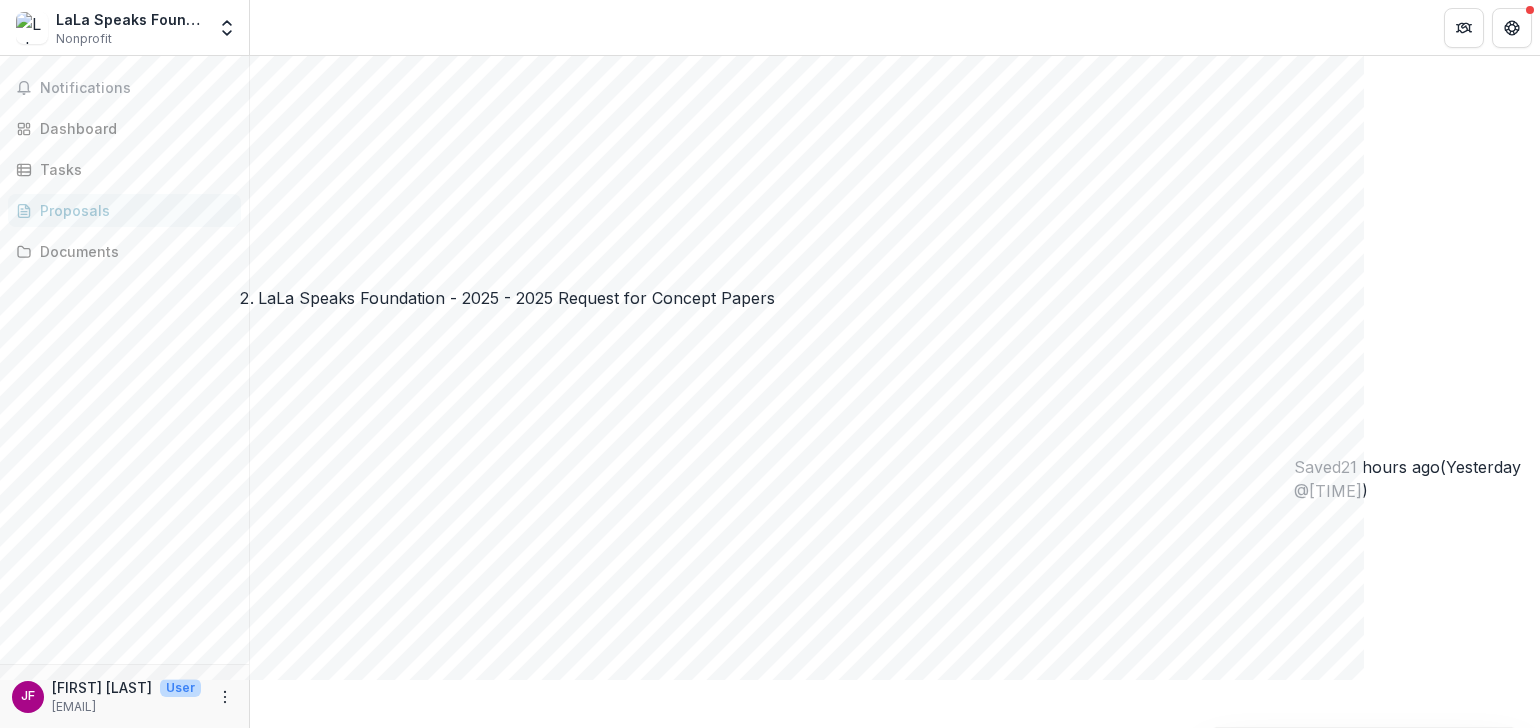 scroll, scrollTop: 377, scrollLeft: 0, axis: vertical 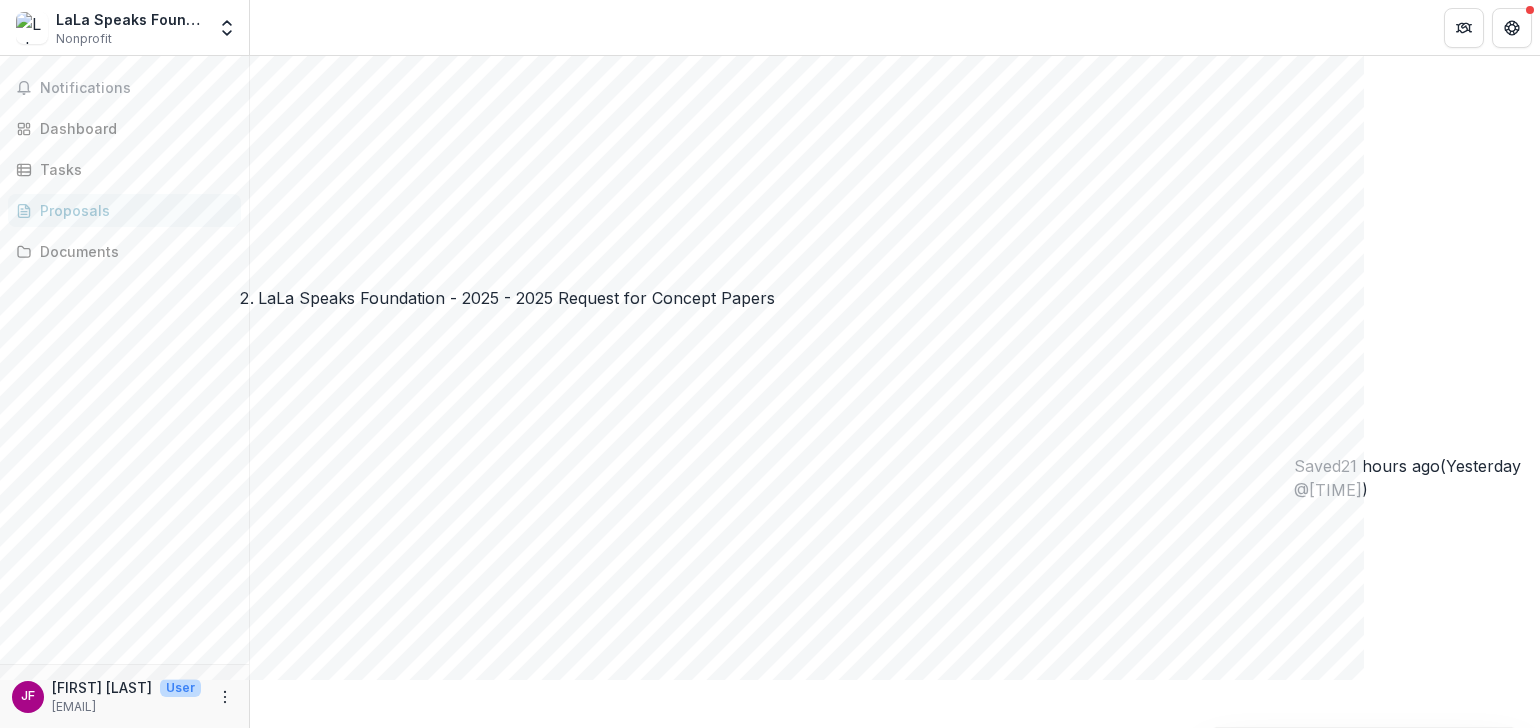 click on "Organization Name *" at bounding box center (895, 3841) 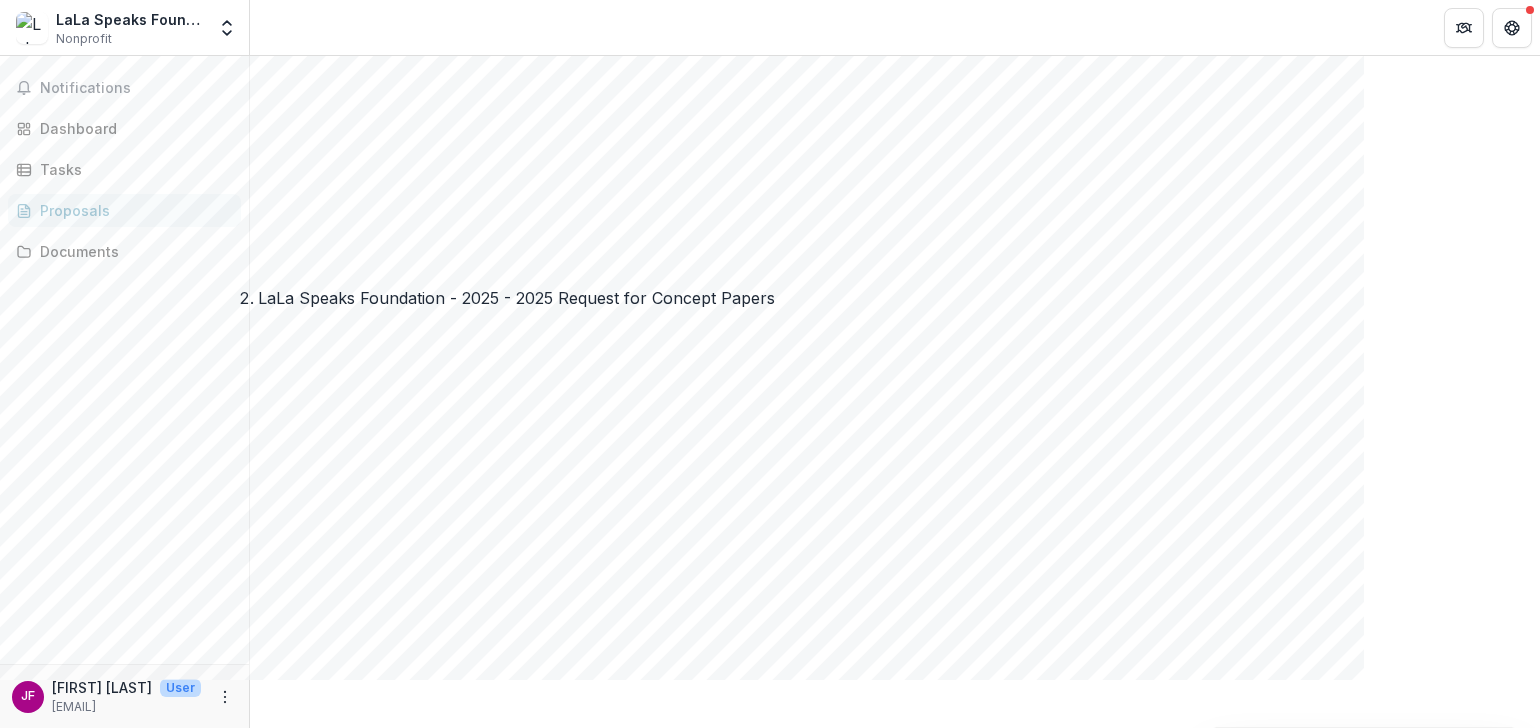 scroll, scrollTop: 1295, scrollLeft: 0, axis: vertical 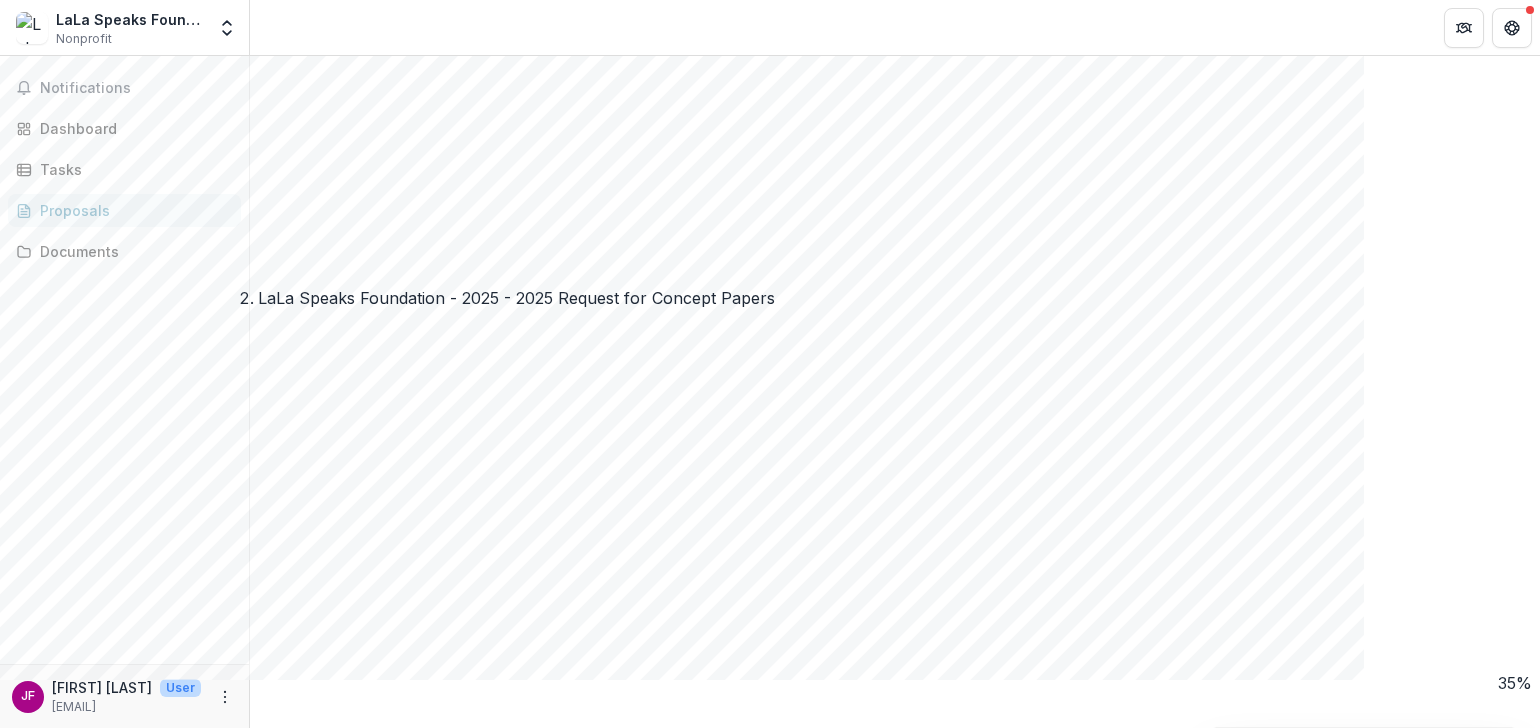 click at bounding box center (895, 3765) 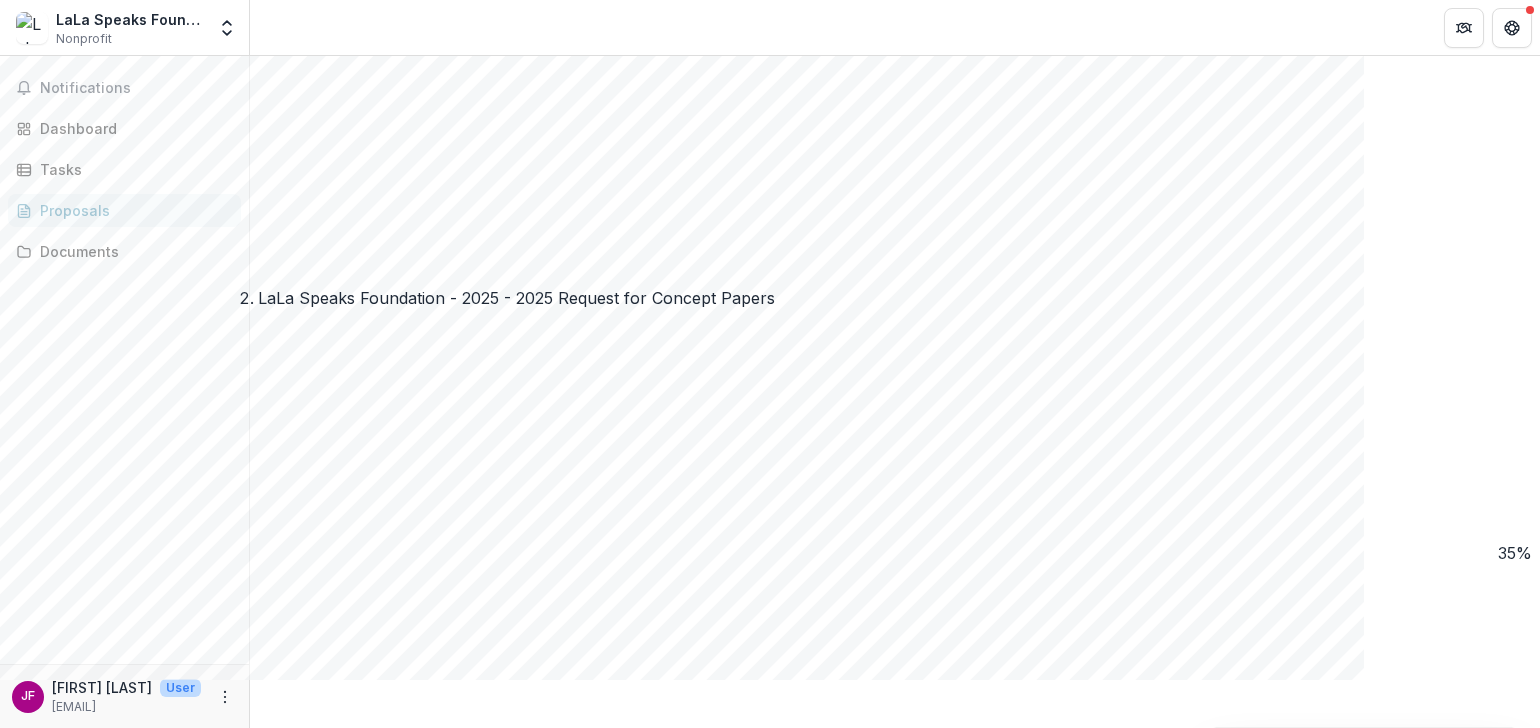 scroll, scrollTop: 1454, scrollLeft: 0, axis: vertical 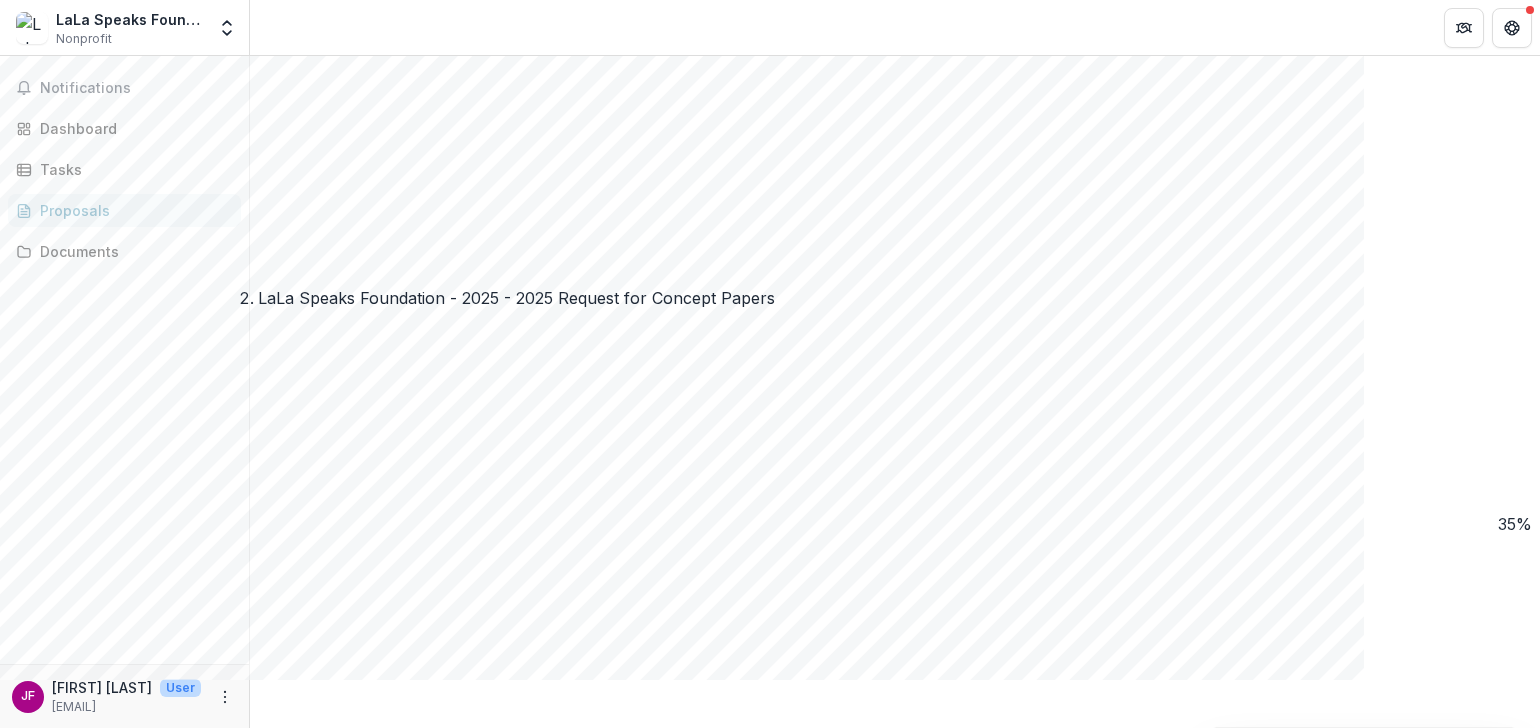click at bounding box center [1196, 3870] 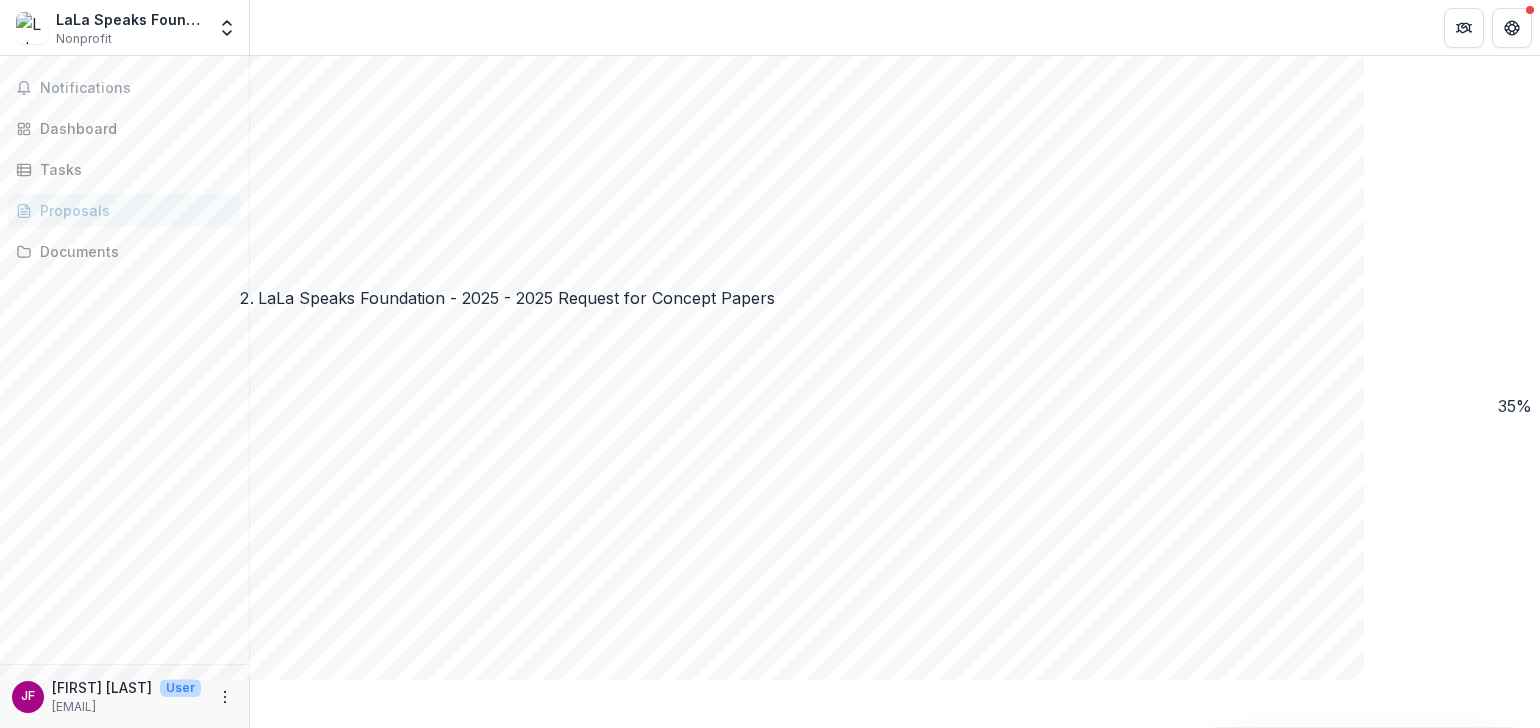 scroll, scrollTop: 1699, scrollLeft: 0, axis: vertical 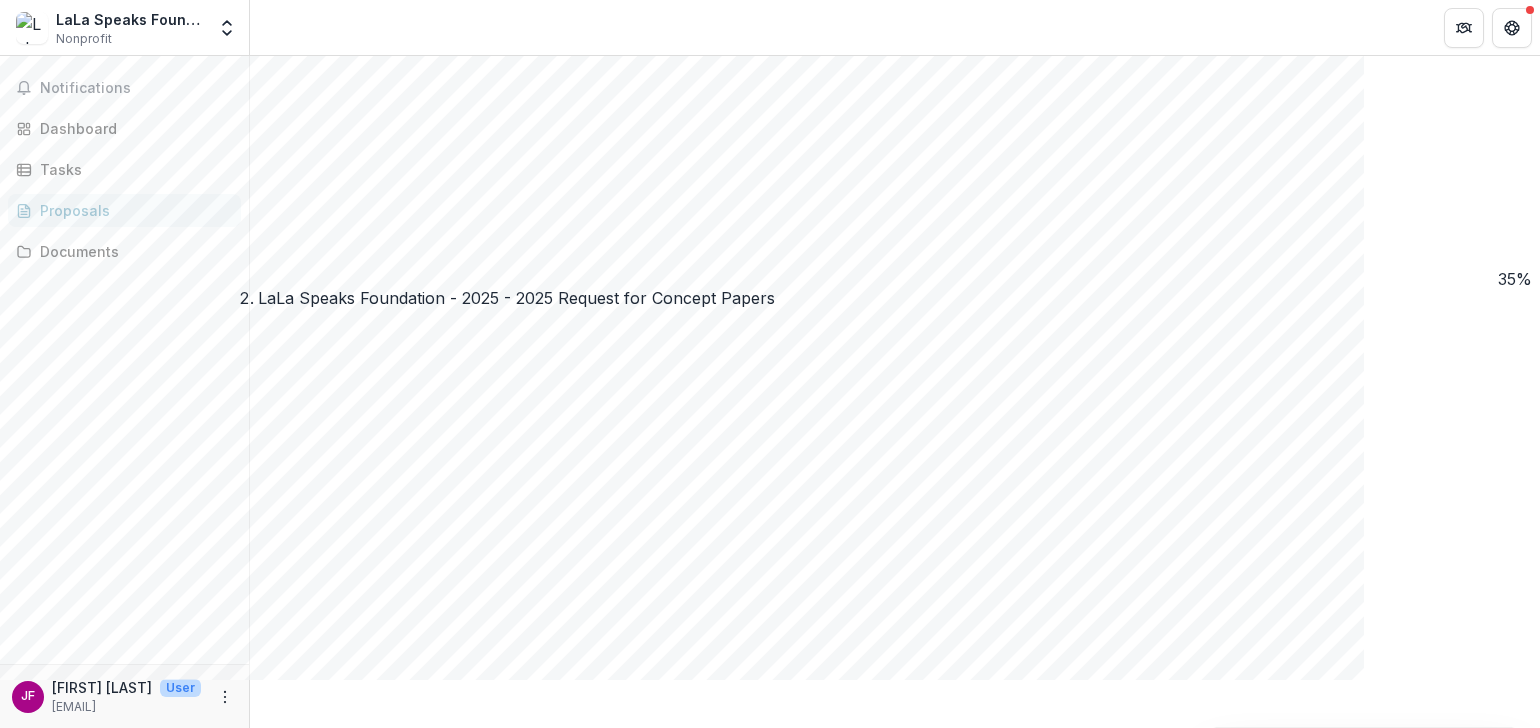 click on "Saint Louis Metropolitan Region - St. Louis City" at bounding box center (770, 649) 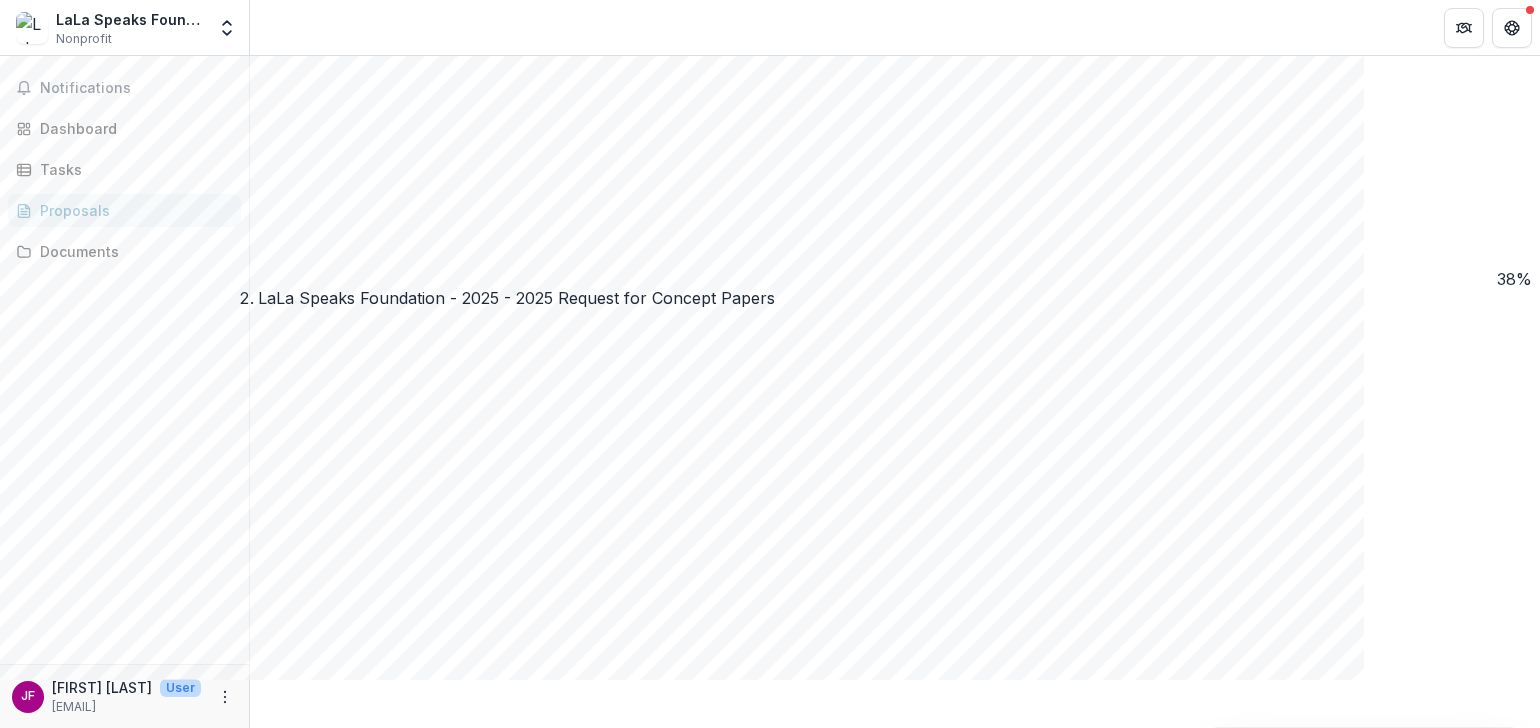 click at bounding box center [583, 3860] 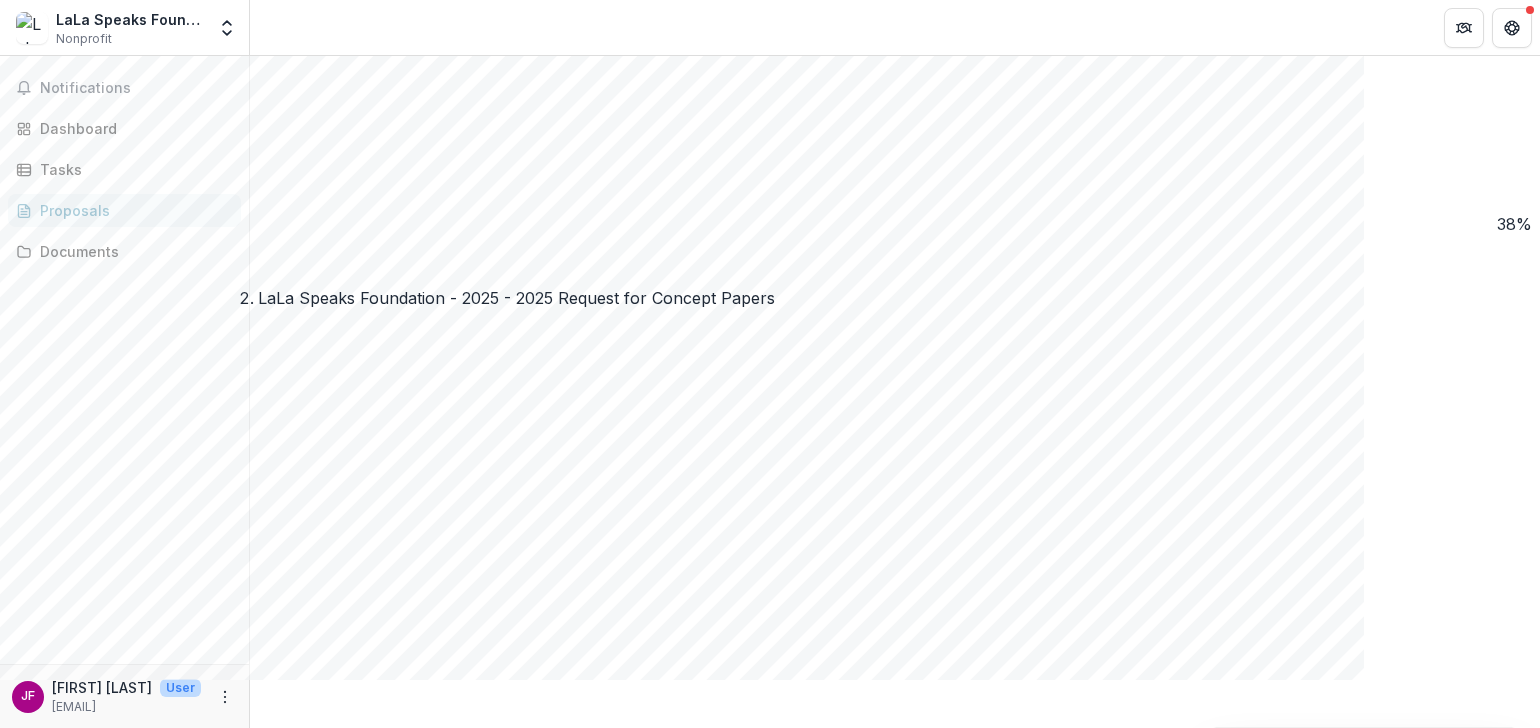 scroll, scrollTop: 1755, scrollLeft: 0, axis: vertical 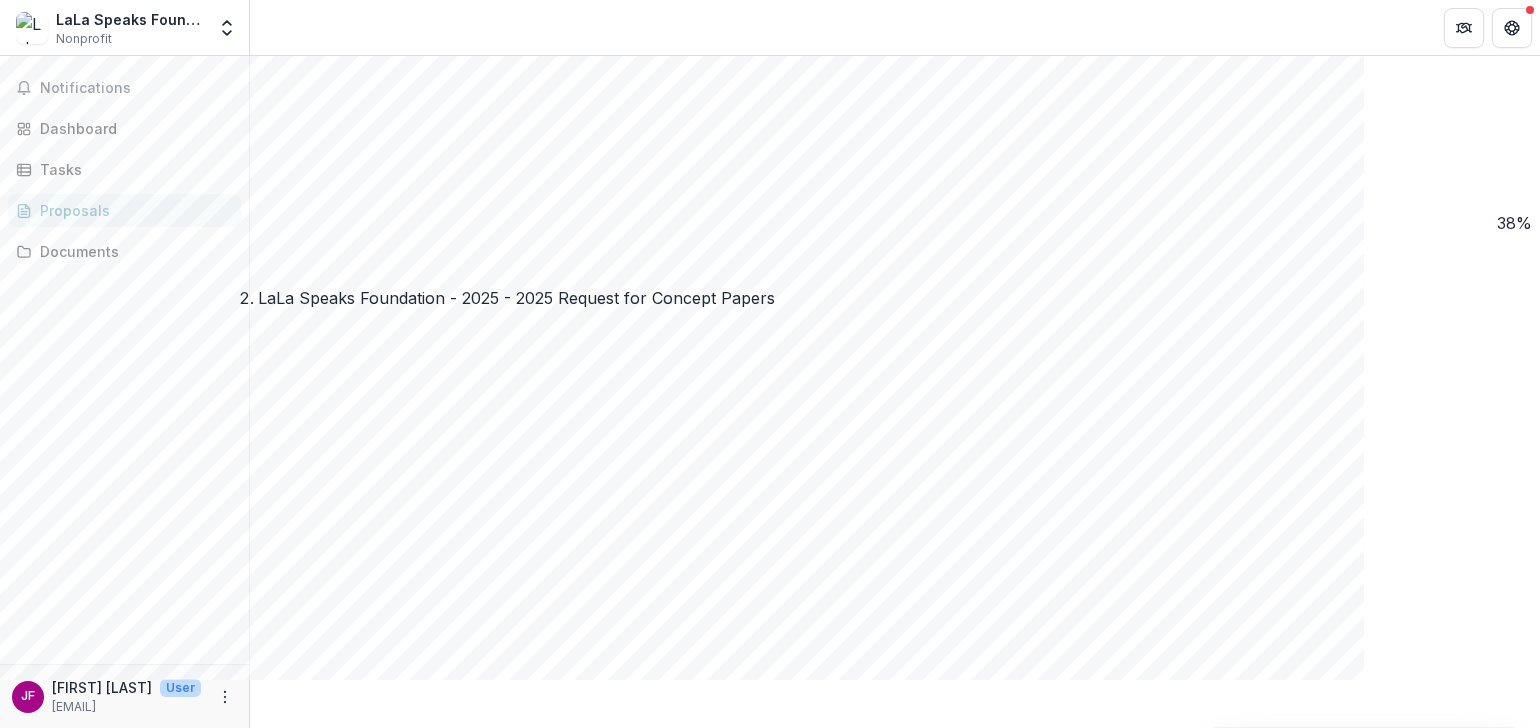 click on "Secretary of State Applicant Verify Date *" at bounding box center (895, 3924) 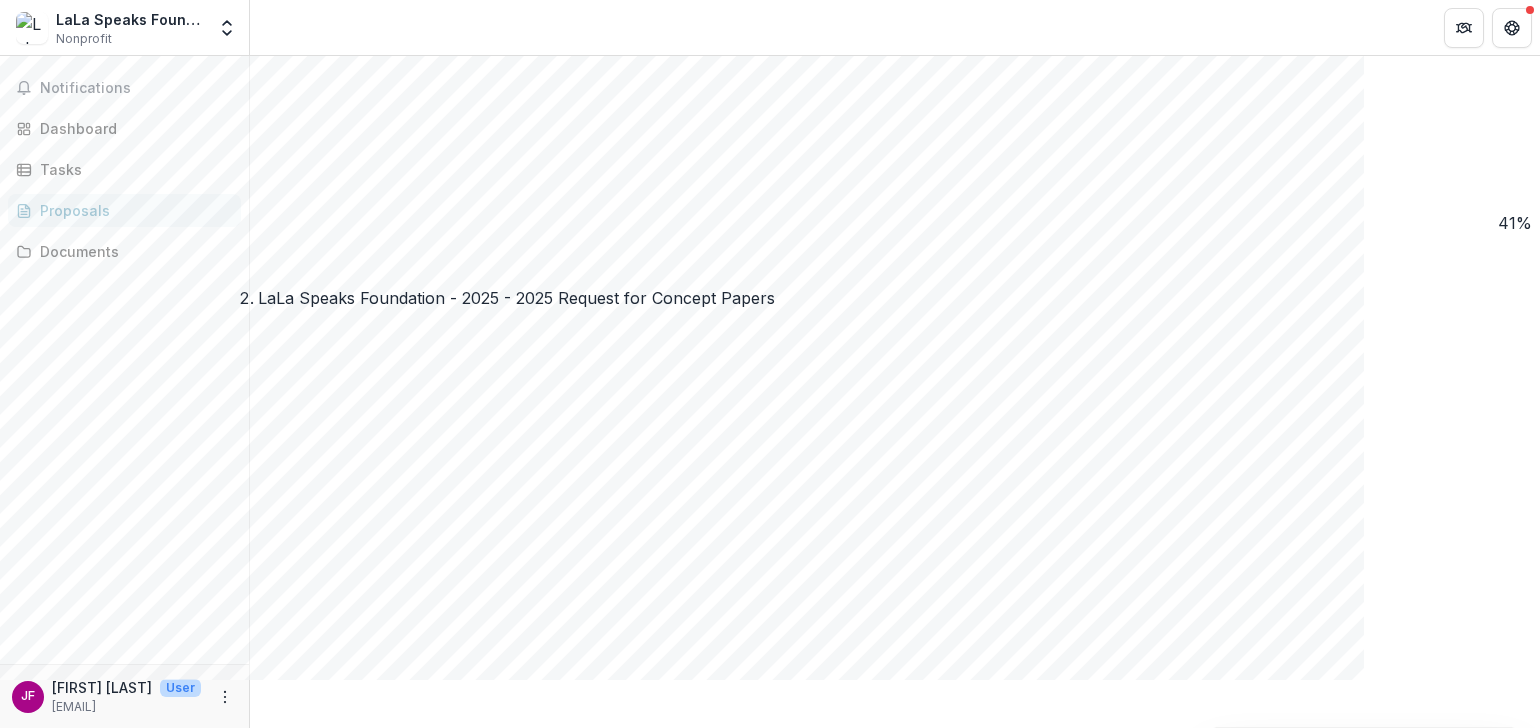 type on "**********" 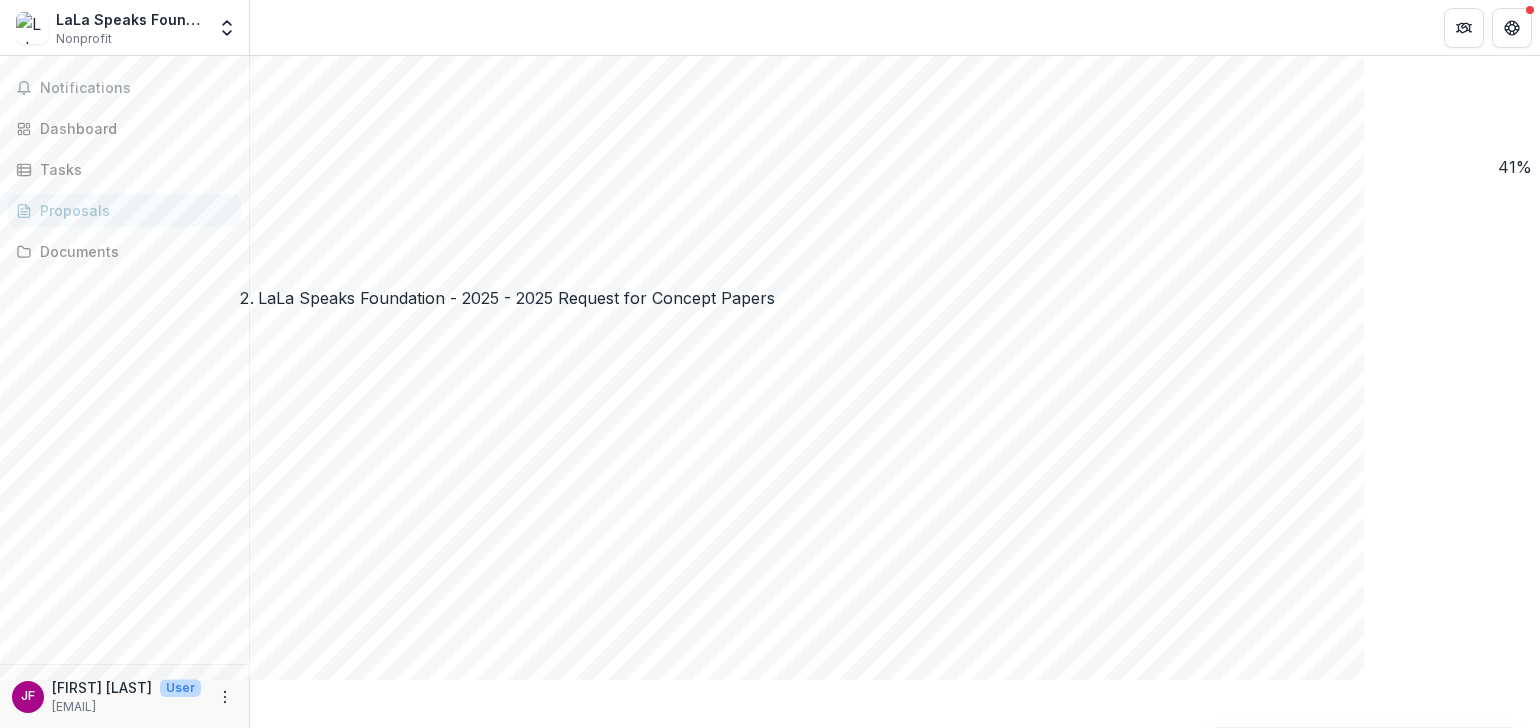 scroll, scrollTop: 2062, scrollLeft: 0, axis: vertical 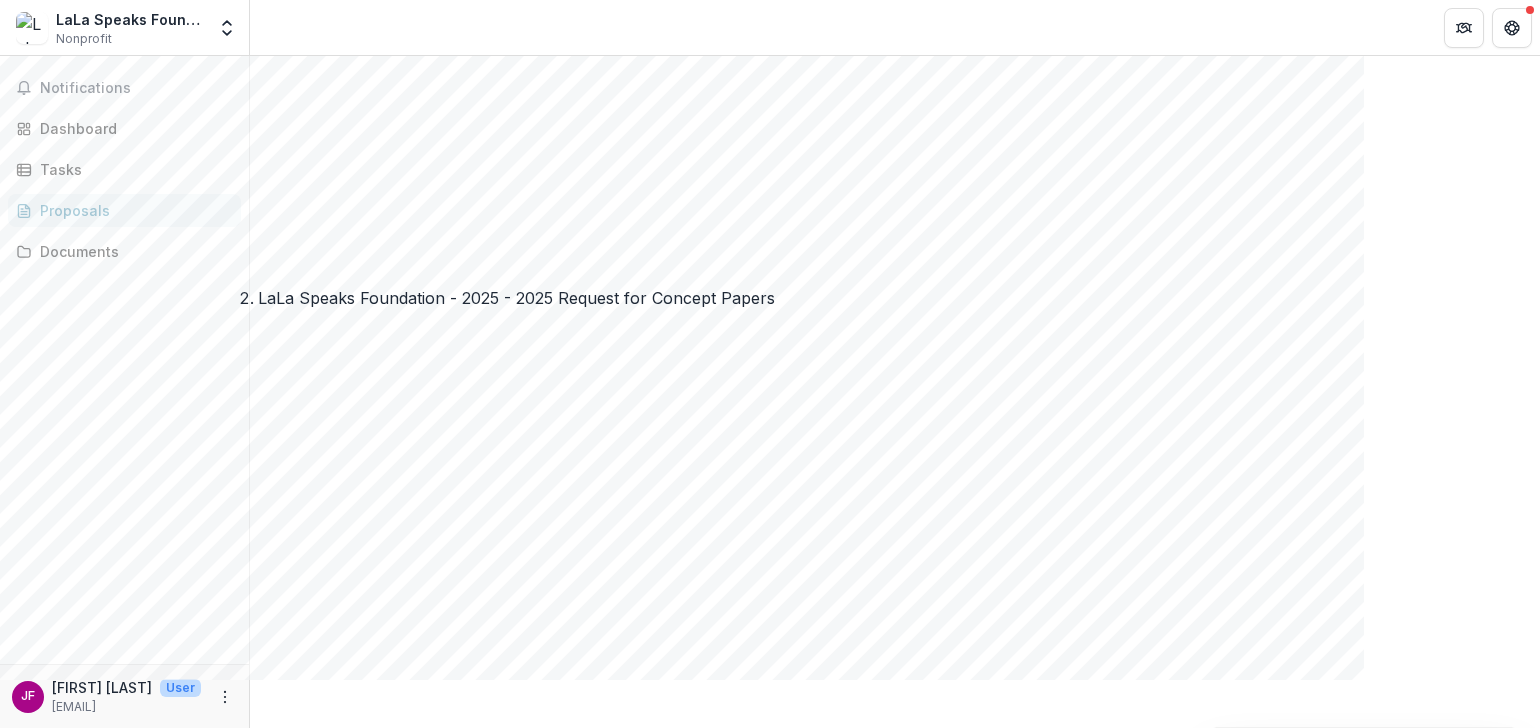click on "Organization Primary Contact Title *" at bounding box center [895, 3850] 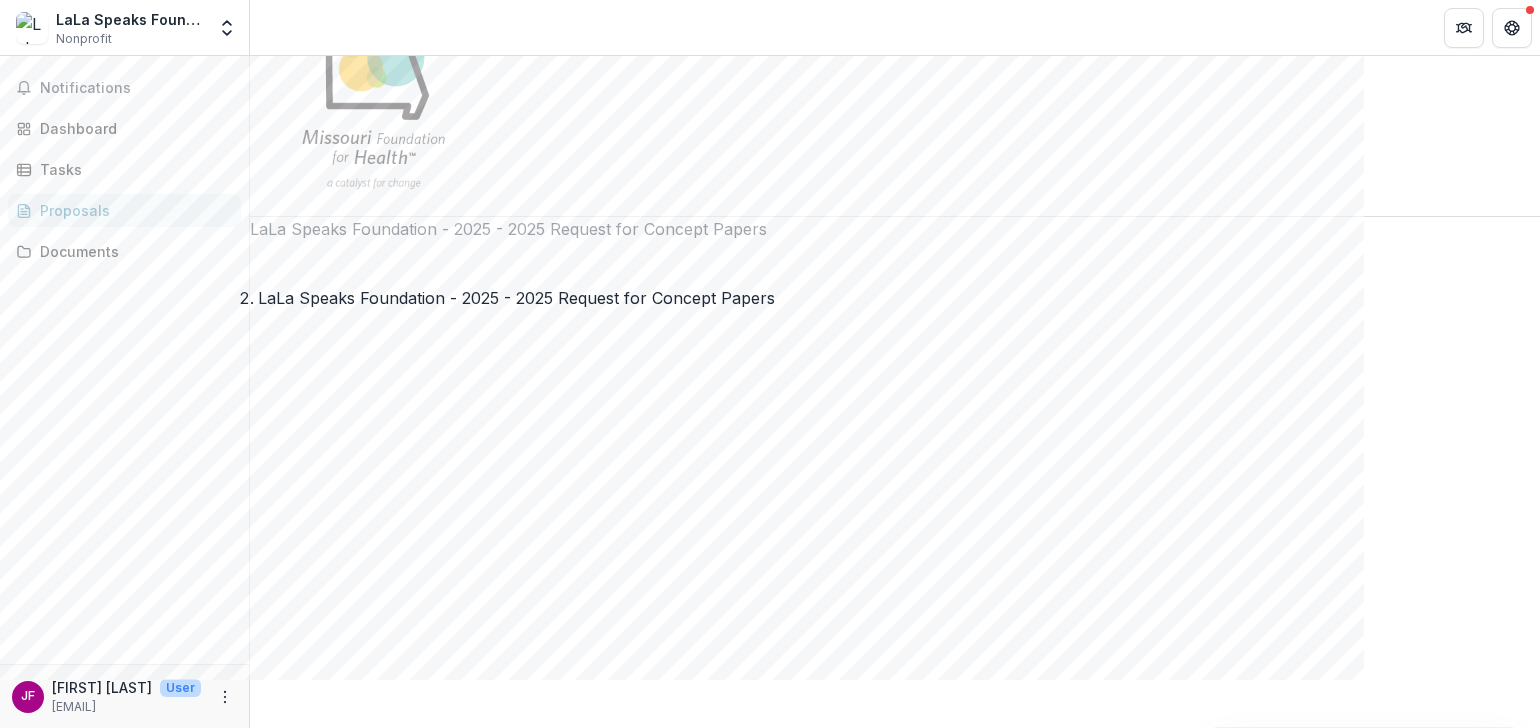 click at bounding box center [583, 4046] 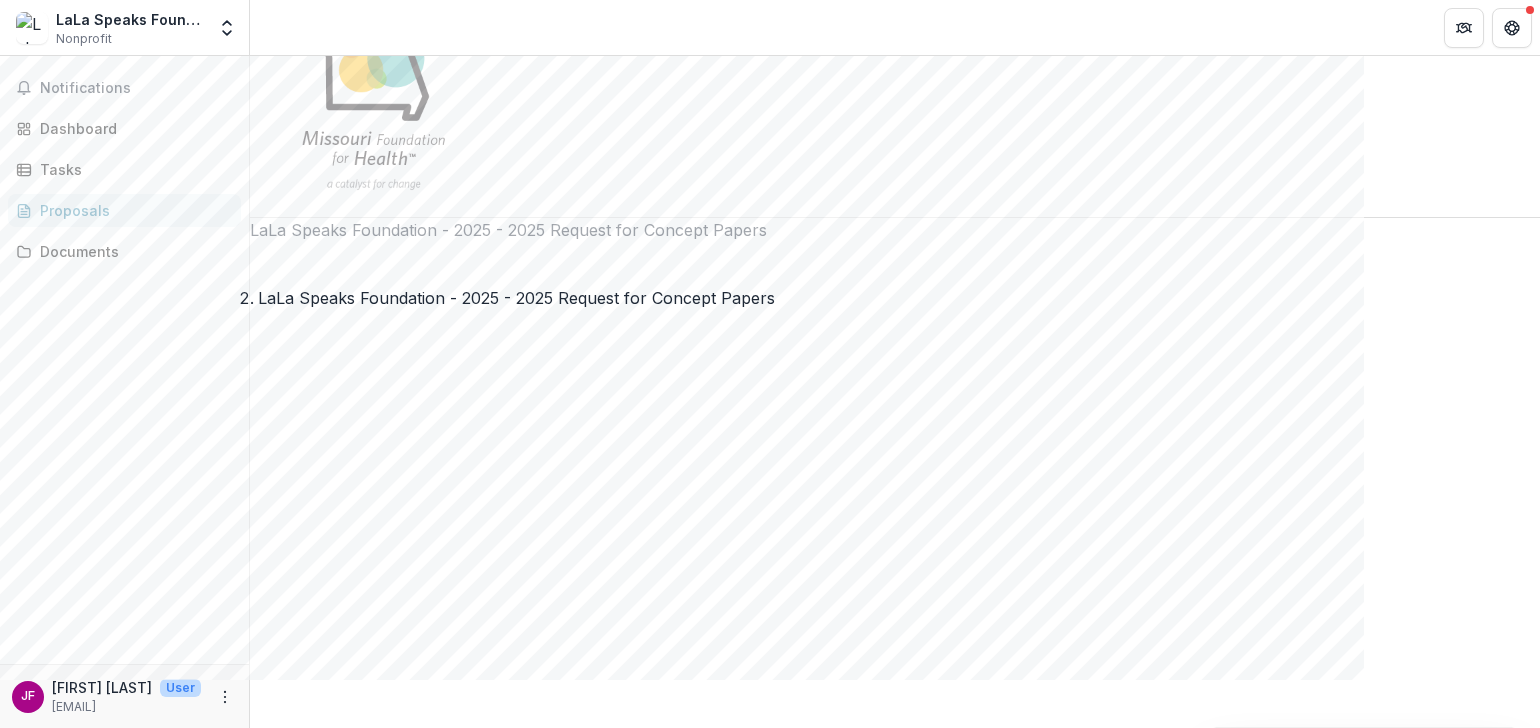 scroll, scrollTop: 96, scrollLeft: 0, axis: vertical 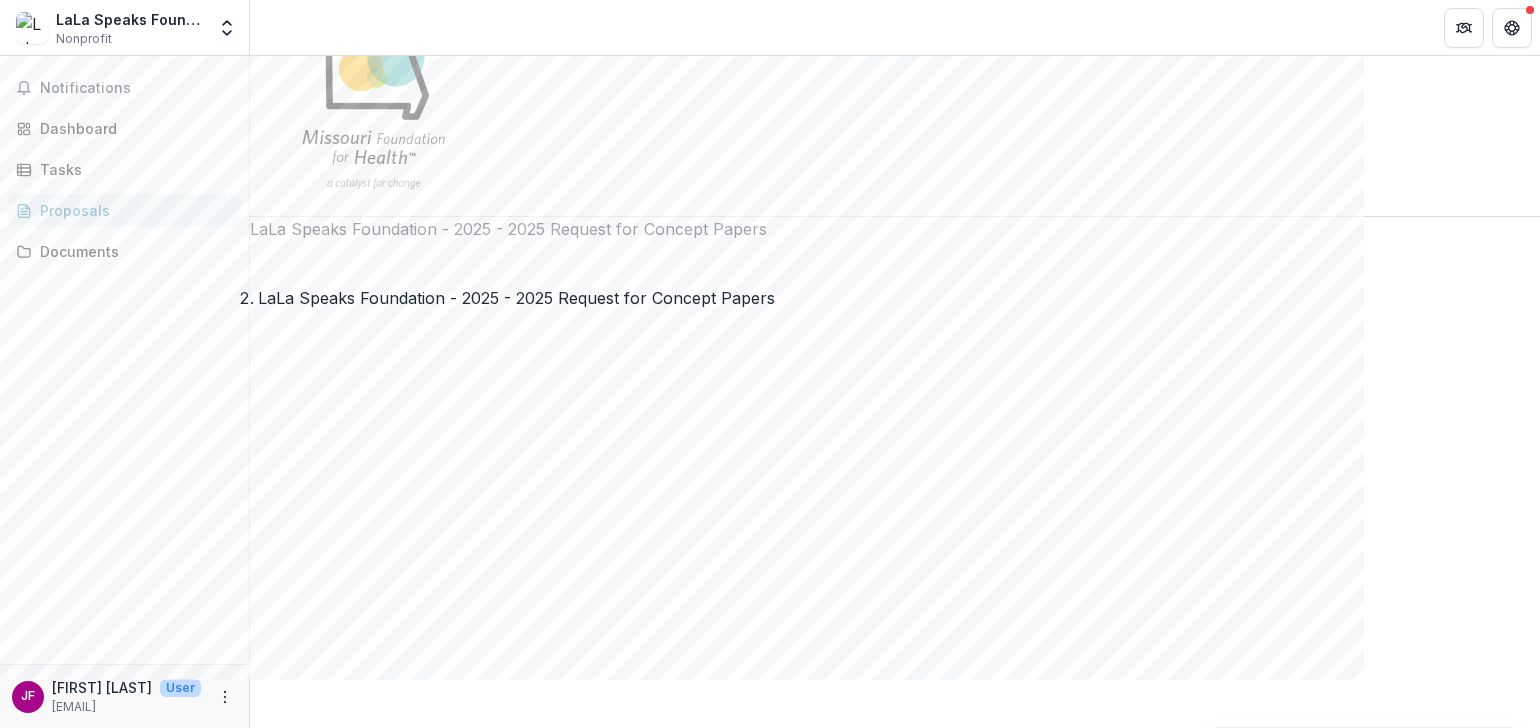 click on "Next" at bounding box center (280, 4132) 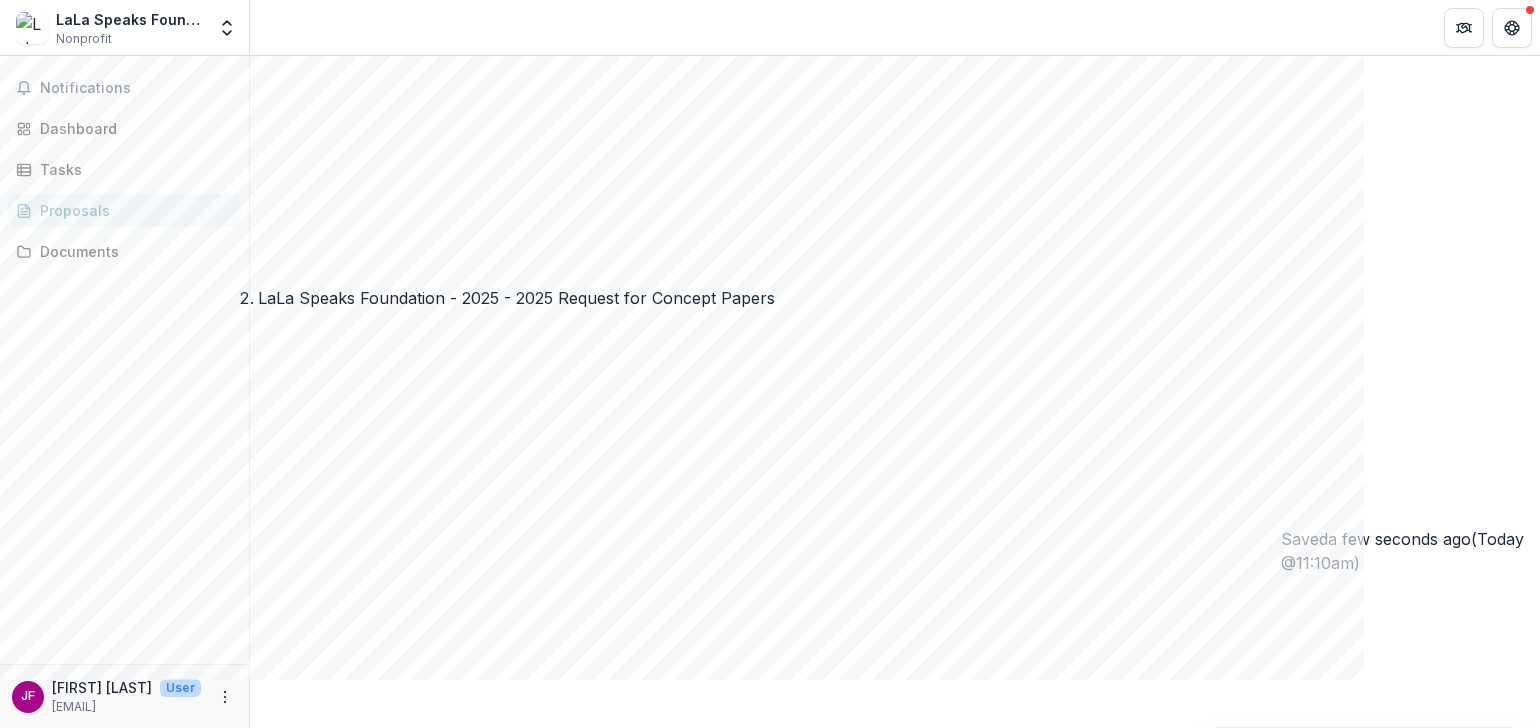 scroll, scrollTop: 296, scrollLeft: 0, axis: vertical 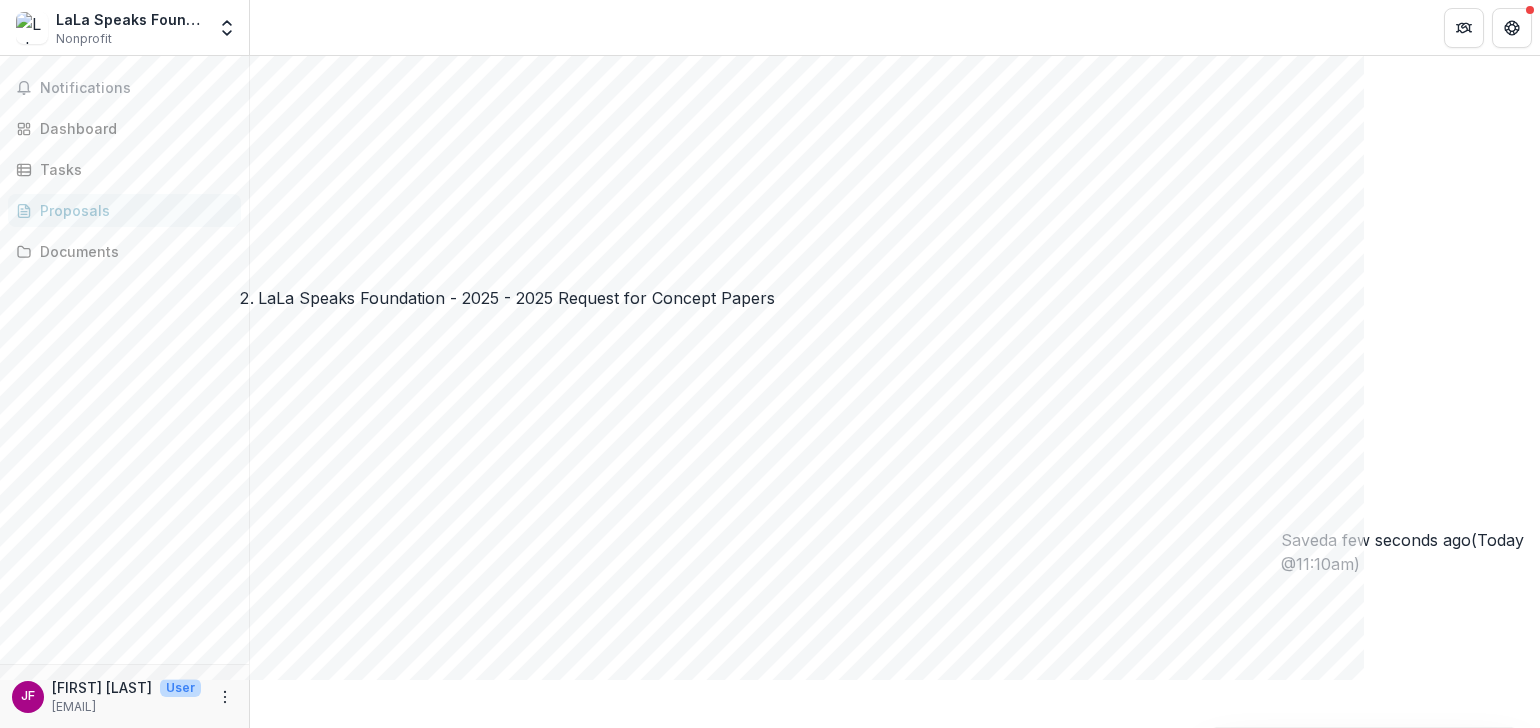 click on "Proposal Title *" at bounding box center [895, 3820] 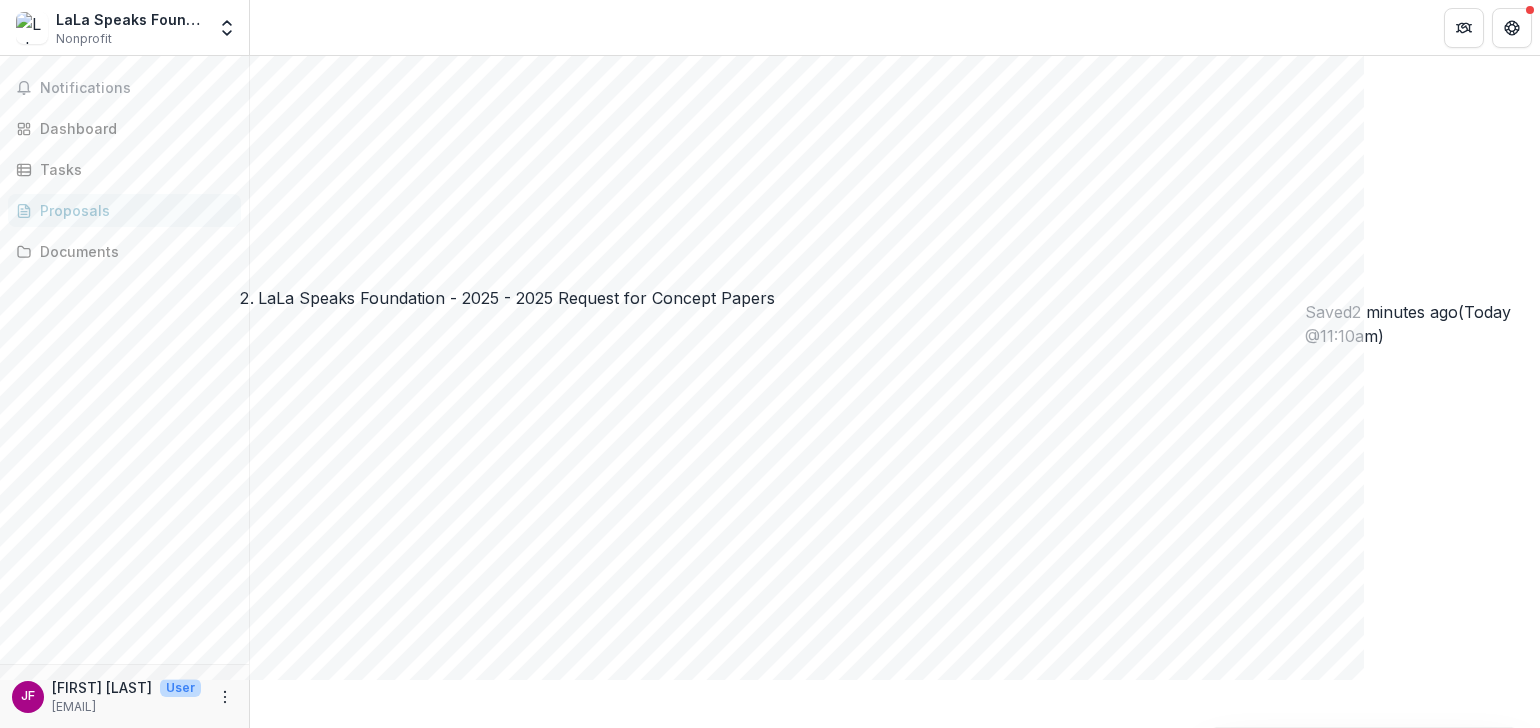 scroll, scrollTop: 537, scrollLeft: 0, axis: vertical 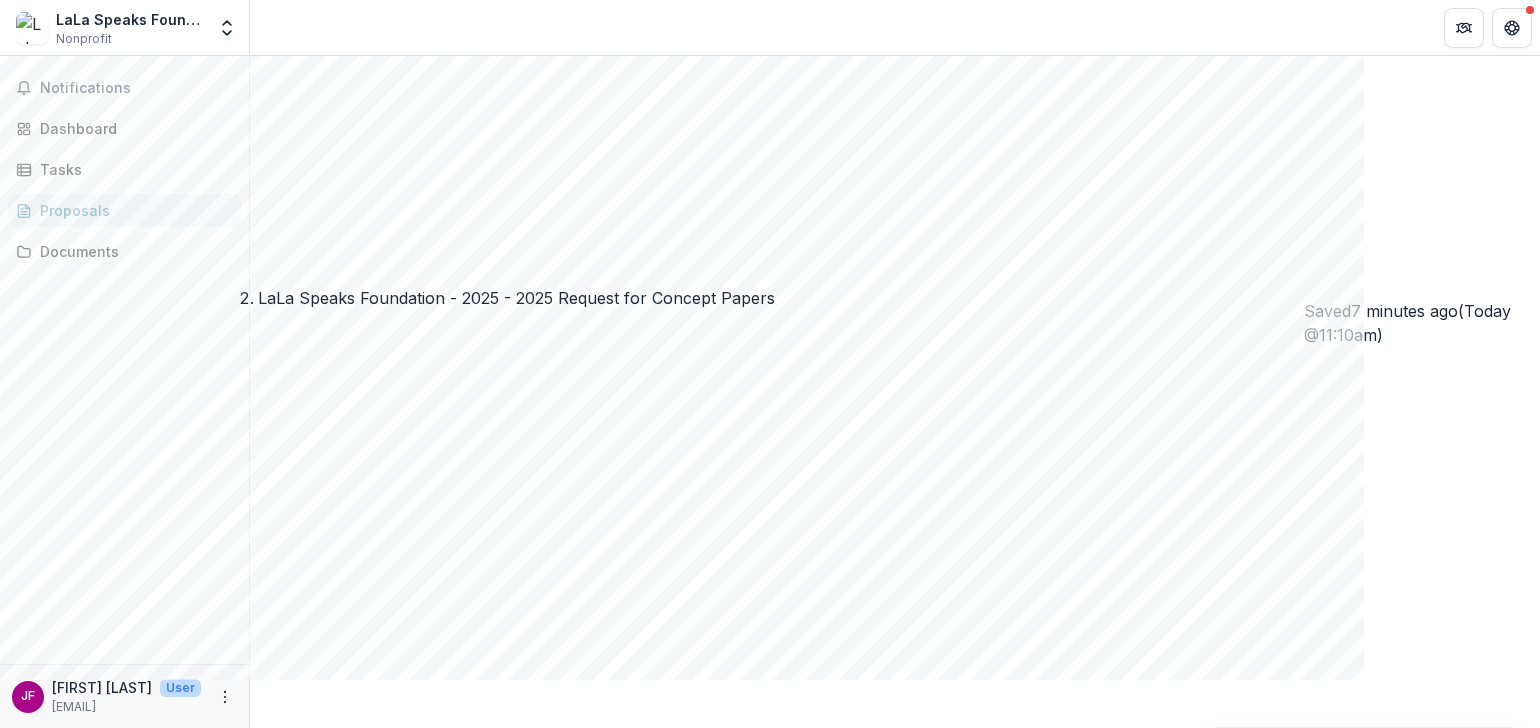 paste on "**********" 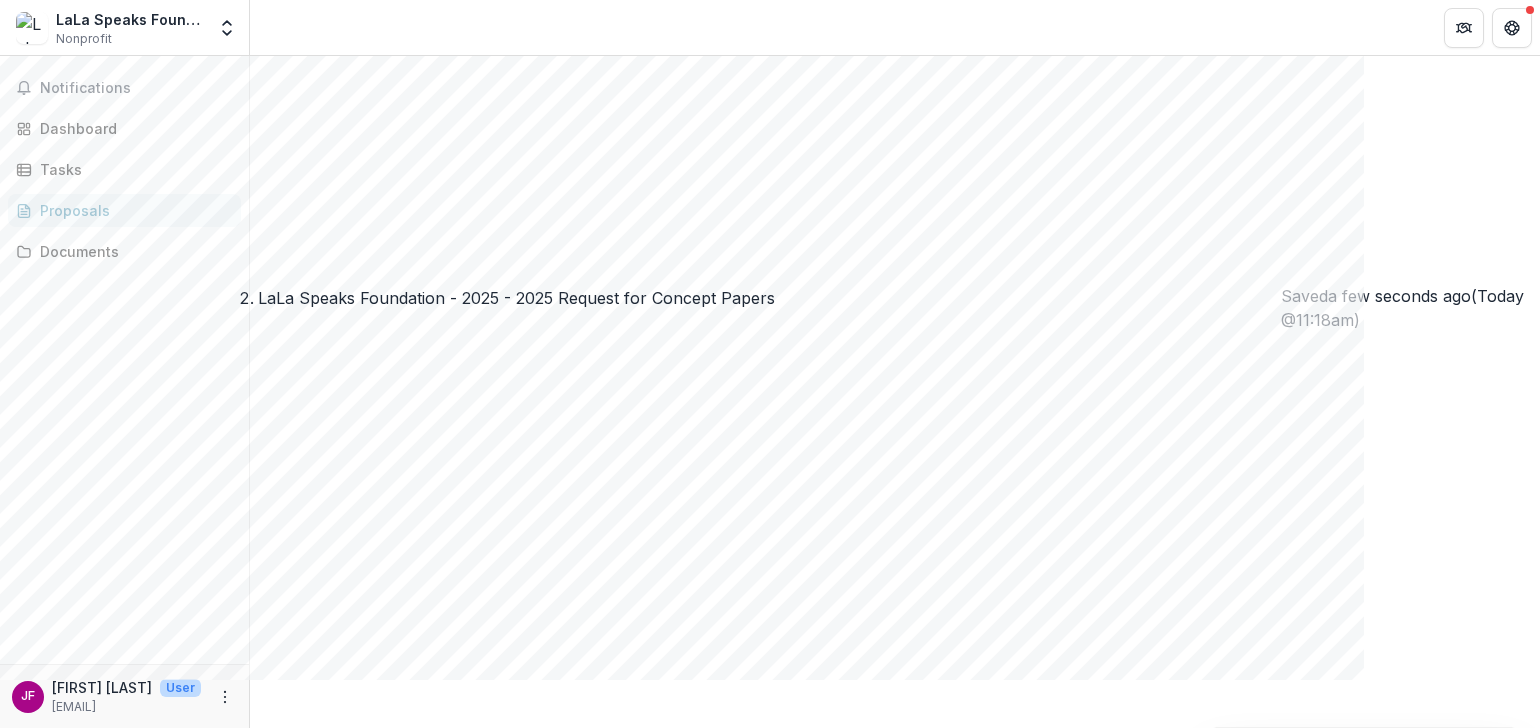 scroll, scrollTop: 541, scrollLeft: 0, axis: vertical 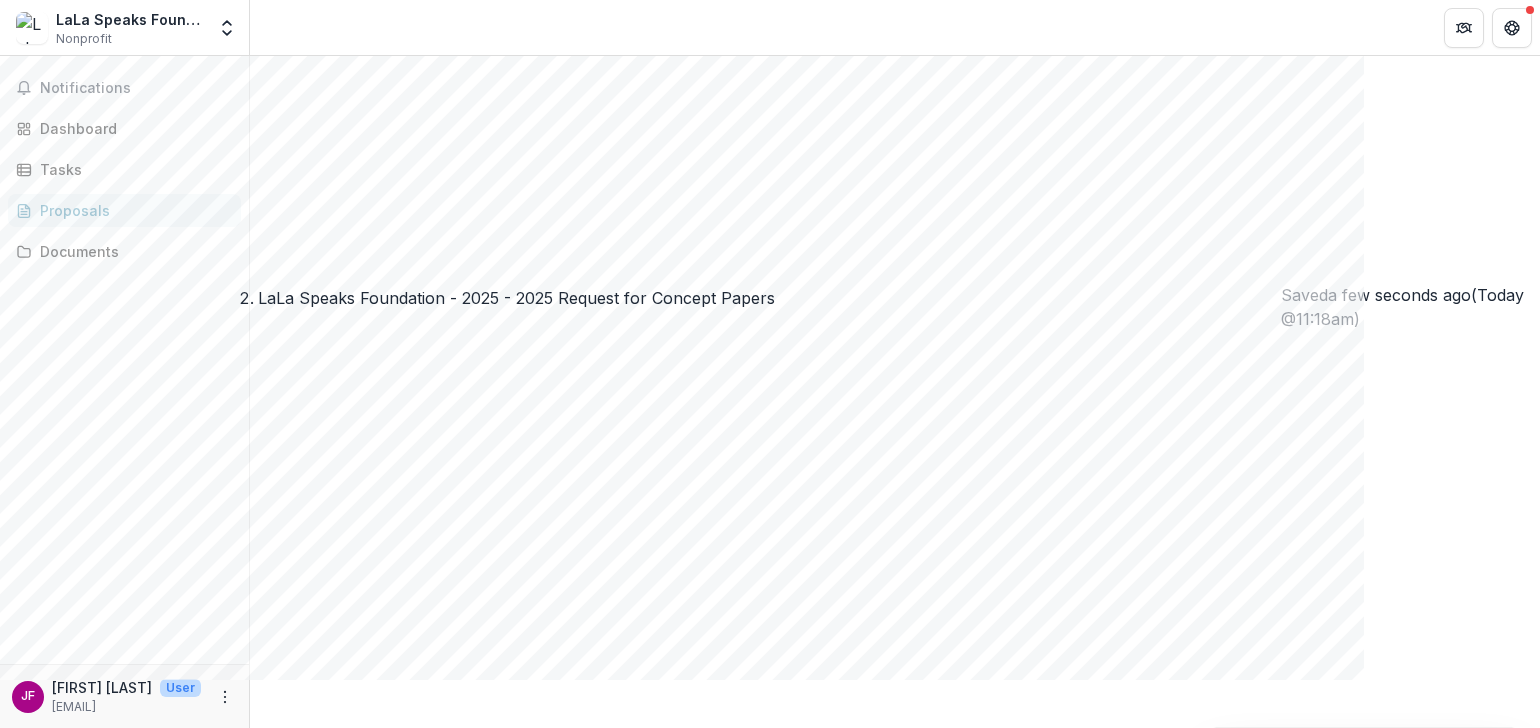 type on "**" 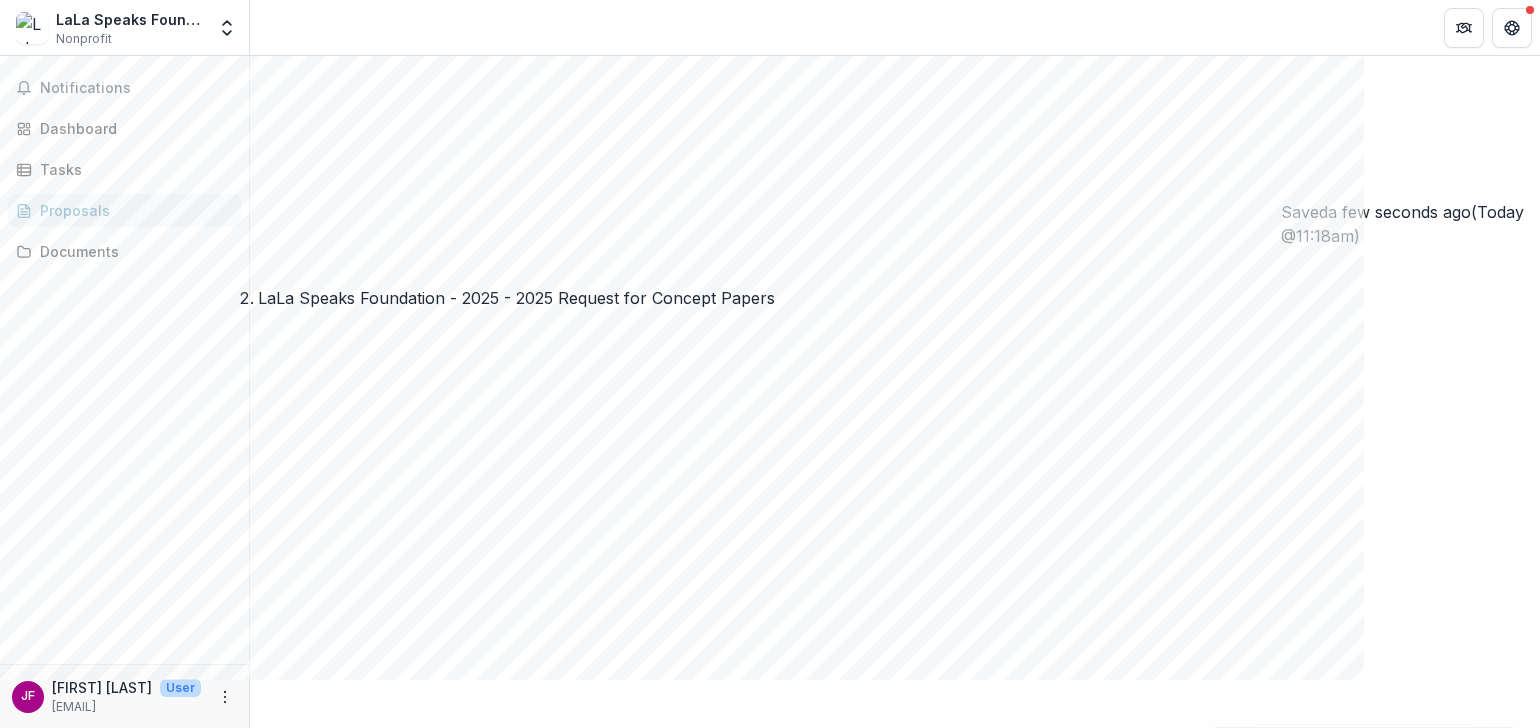 scroll, scrollTop: 643, scrollLeft: 0, axis: vertical 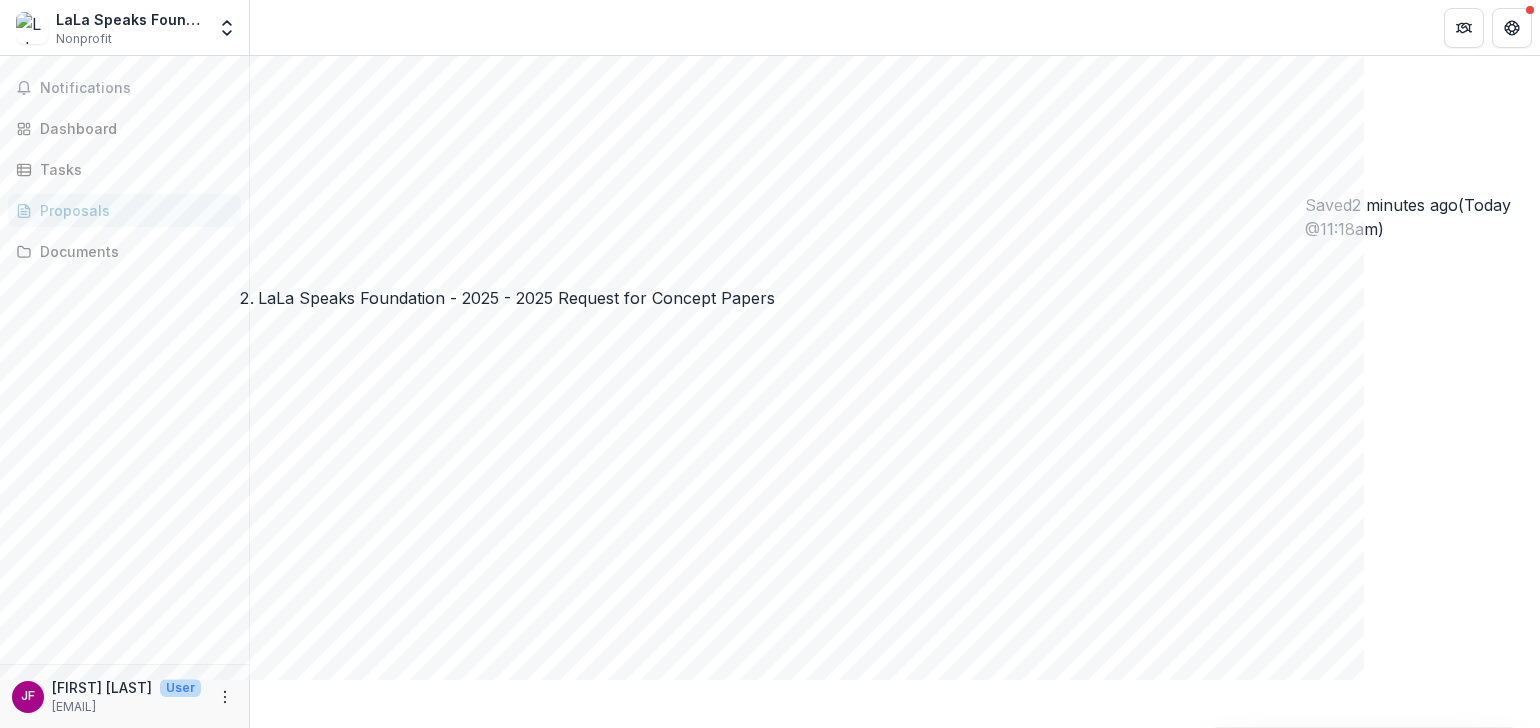 drag, startPoint x: 456, startPoint y: 342, endPoint x: 404, endPoint y: 345, distance: 52.086468 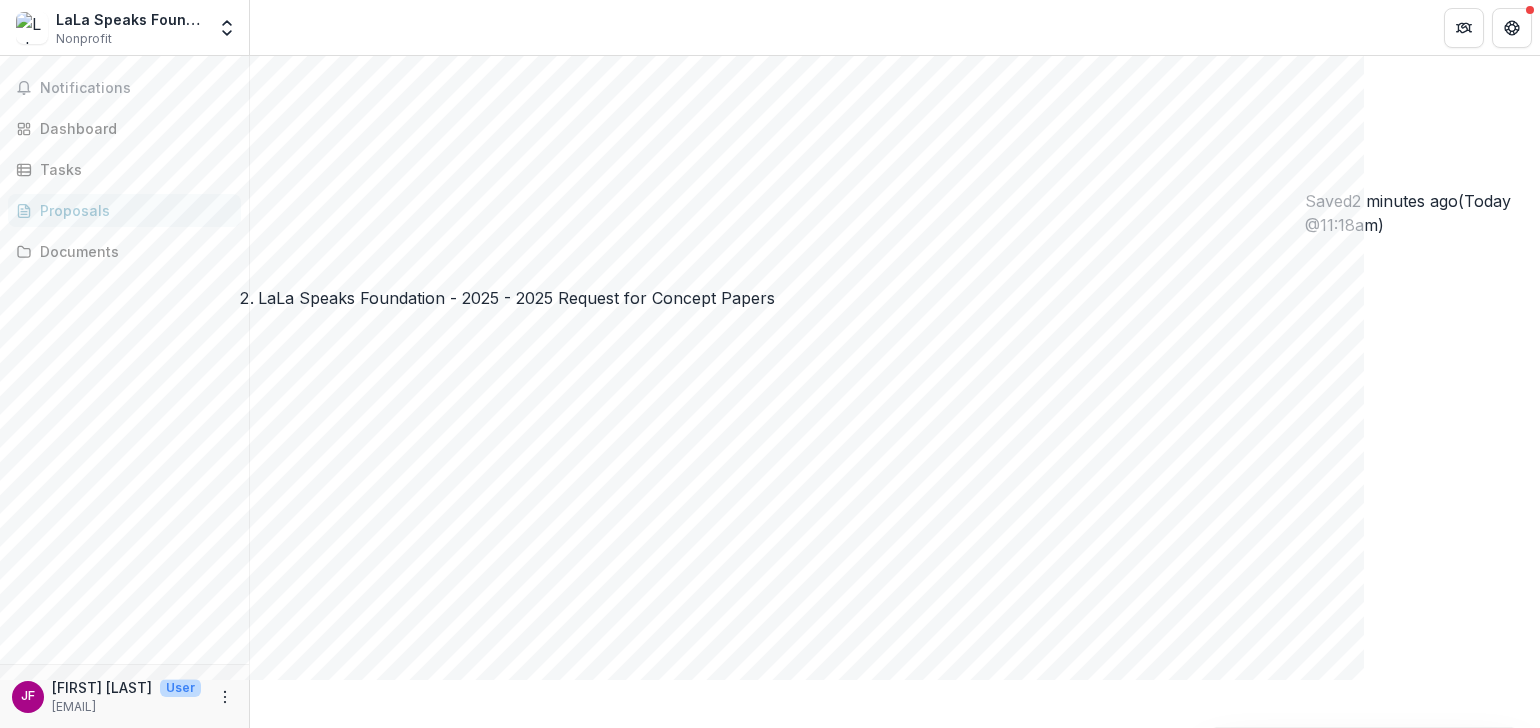 type on "********" 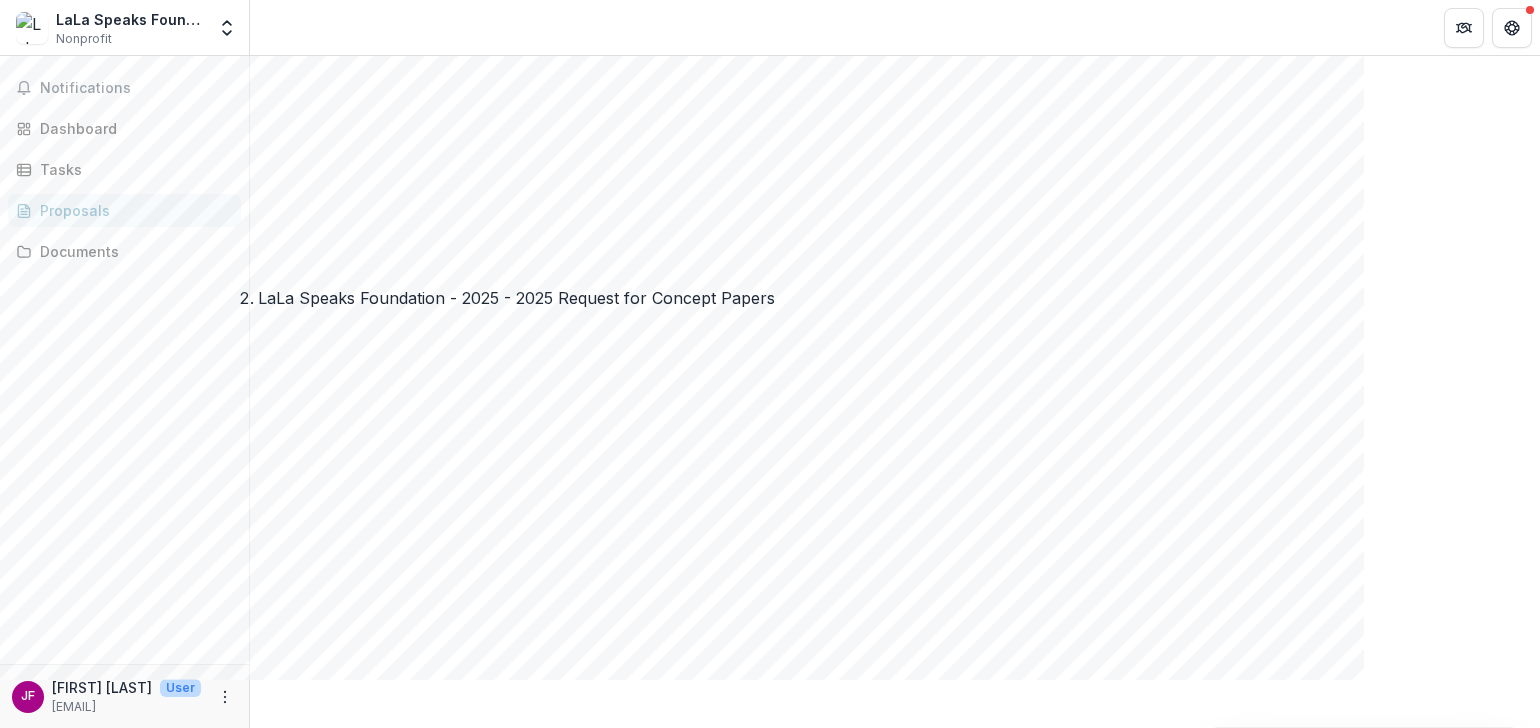 scroll, scrollTop: 941, scrollLeft: 0, axis: vertical 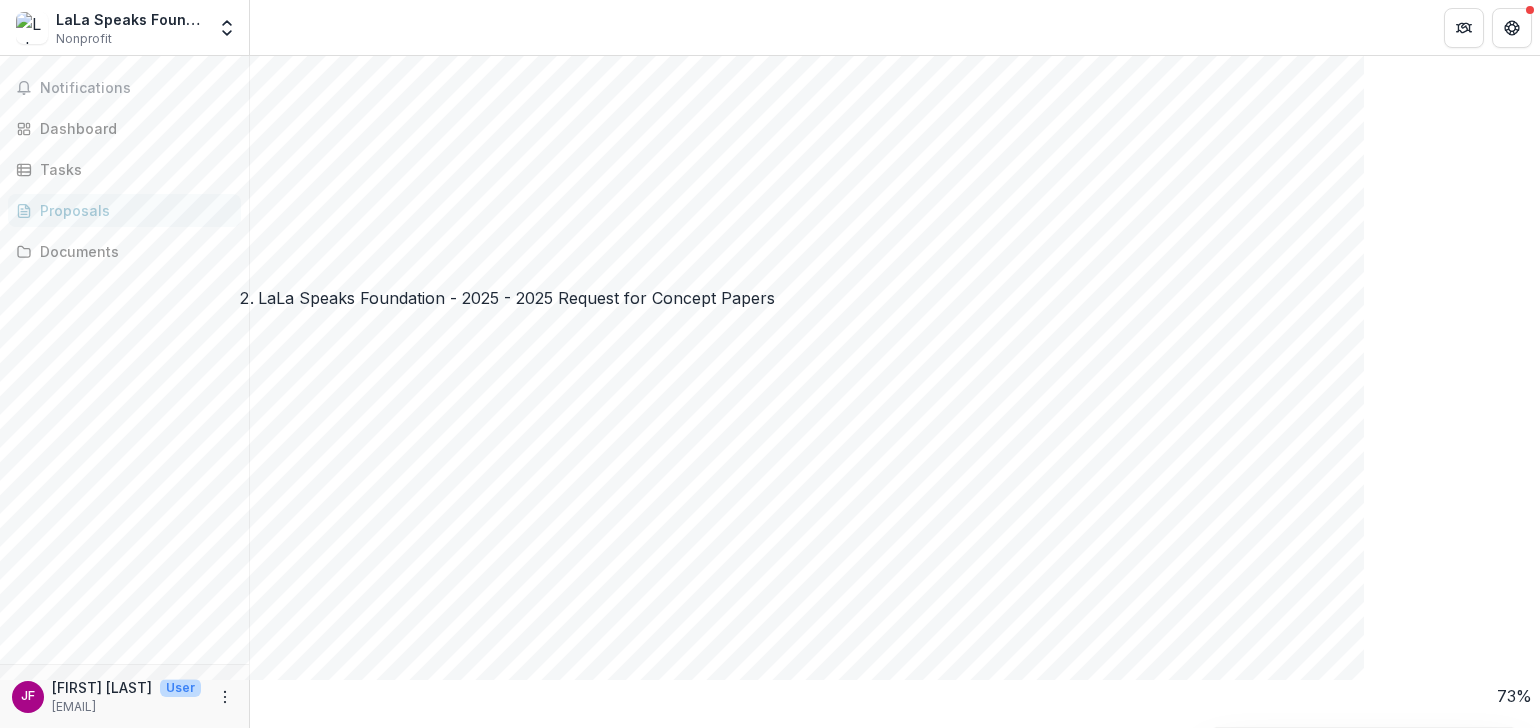 click at bounding box center [895, 4950] 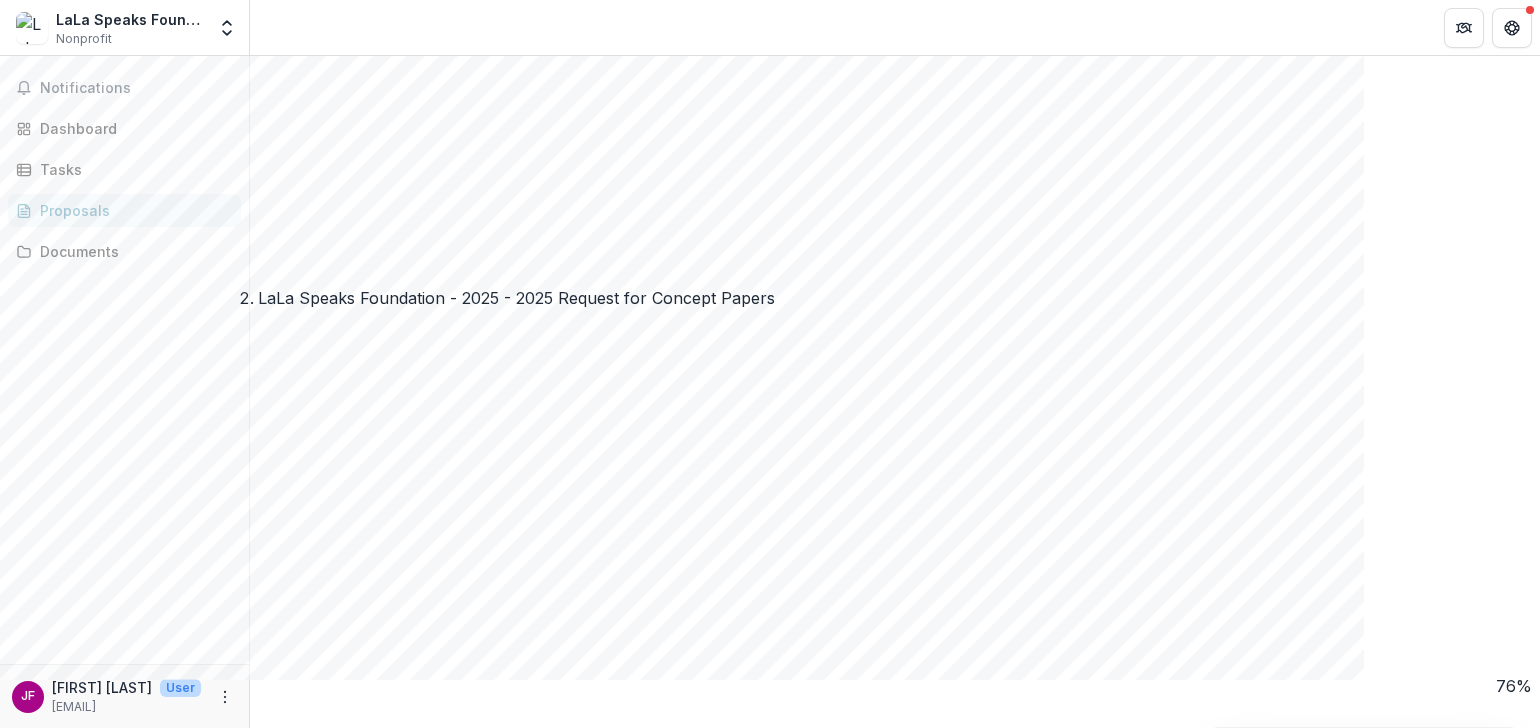 scroll, scrollTop: 1296, scrollLeft: 0, axis: vertical 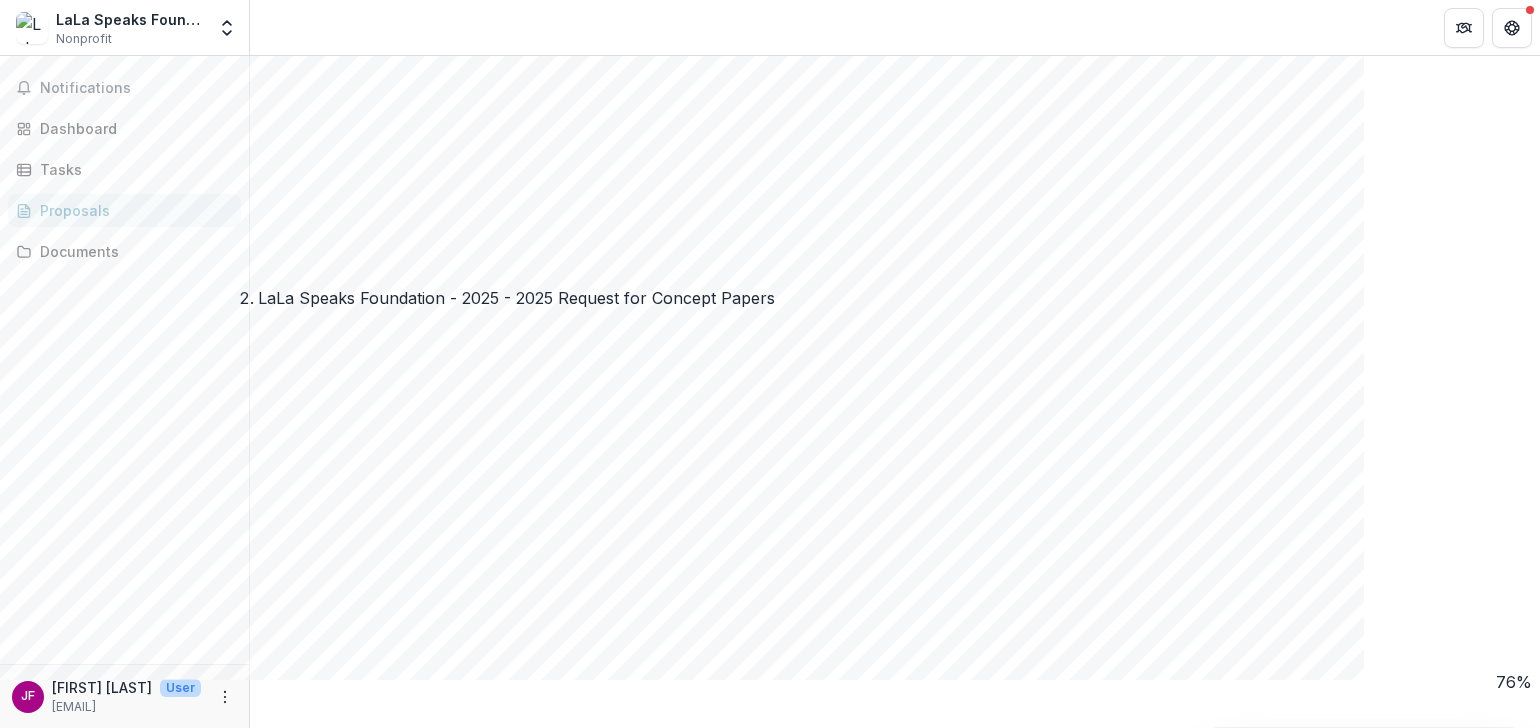 click at bounding box center [579, 5572] 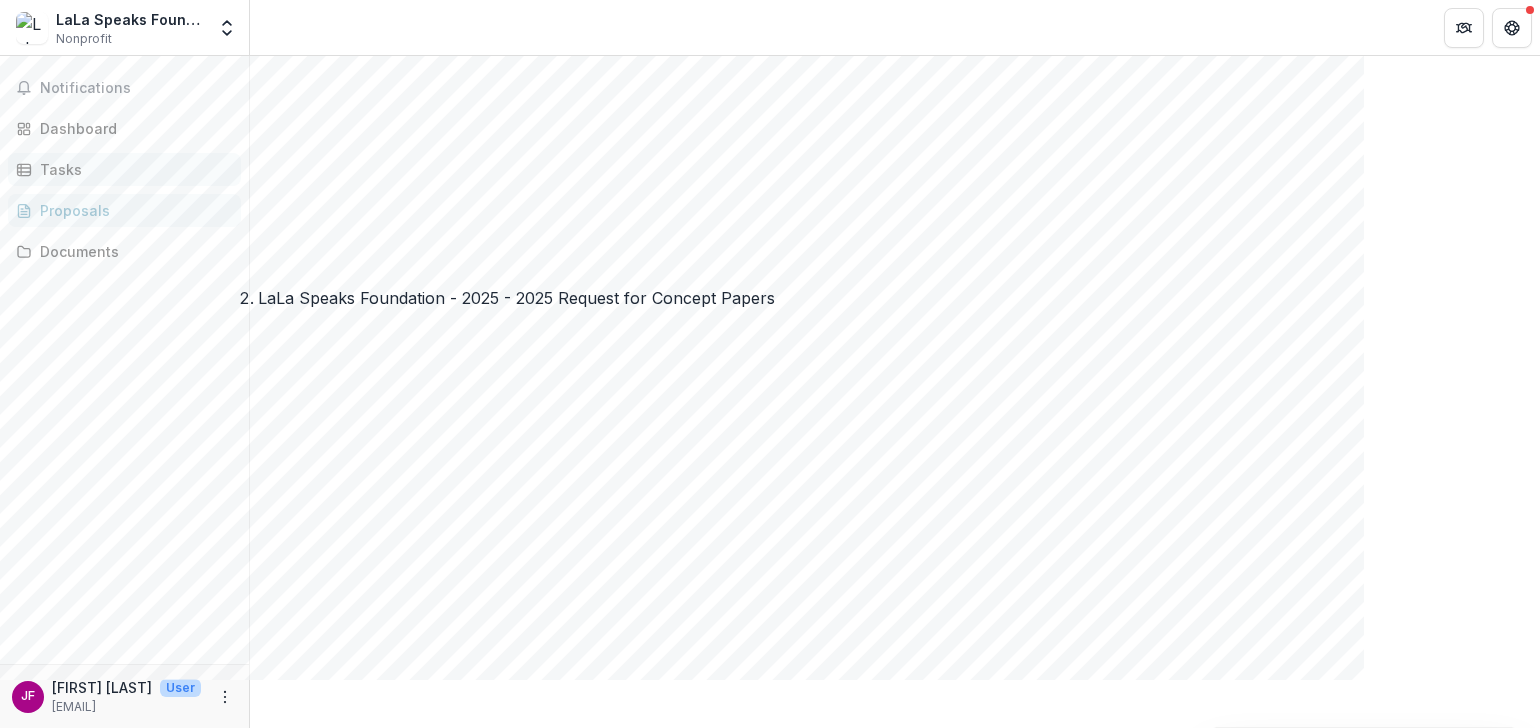 scroll, scrollTop: 939, scrollLeft: 0, axis: vertical 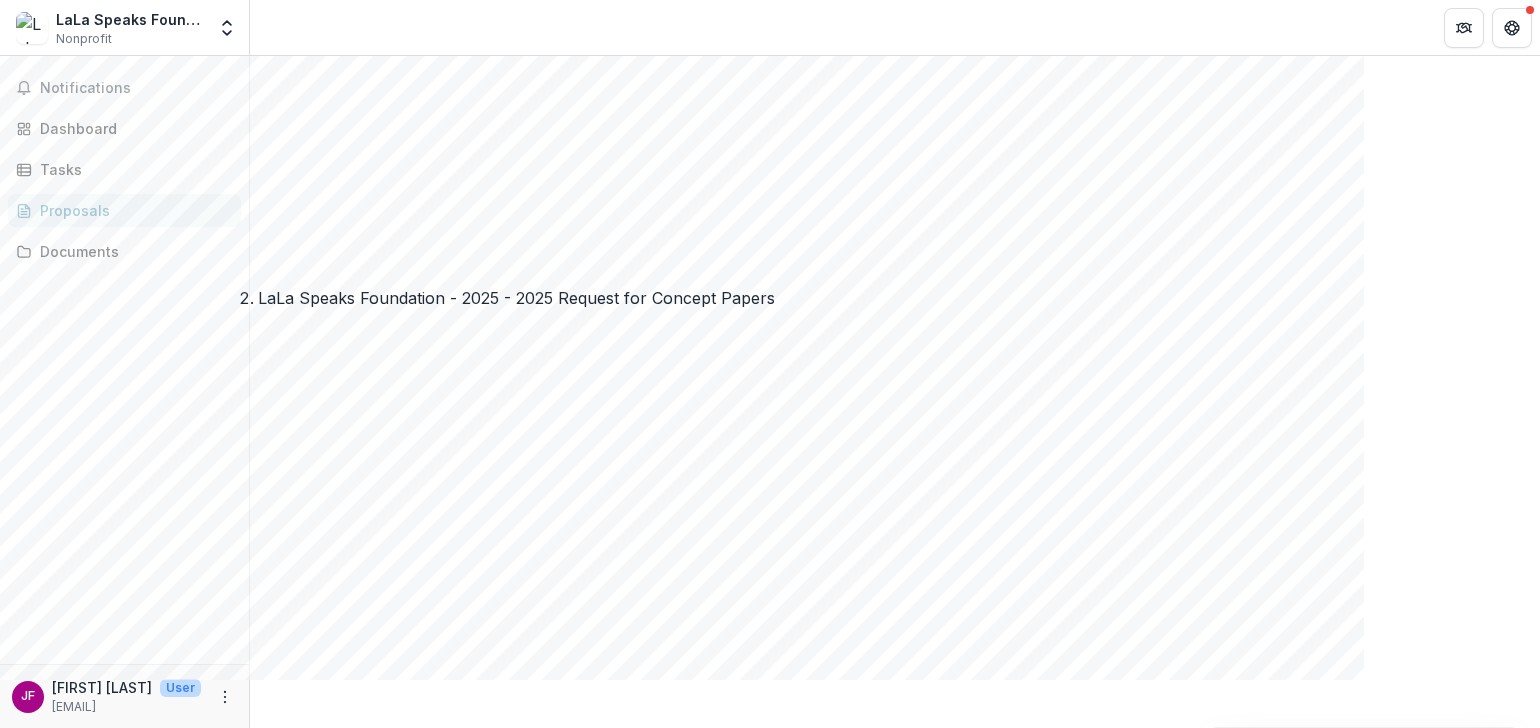 click at bounding box center (895, 5020) 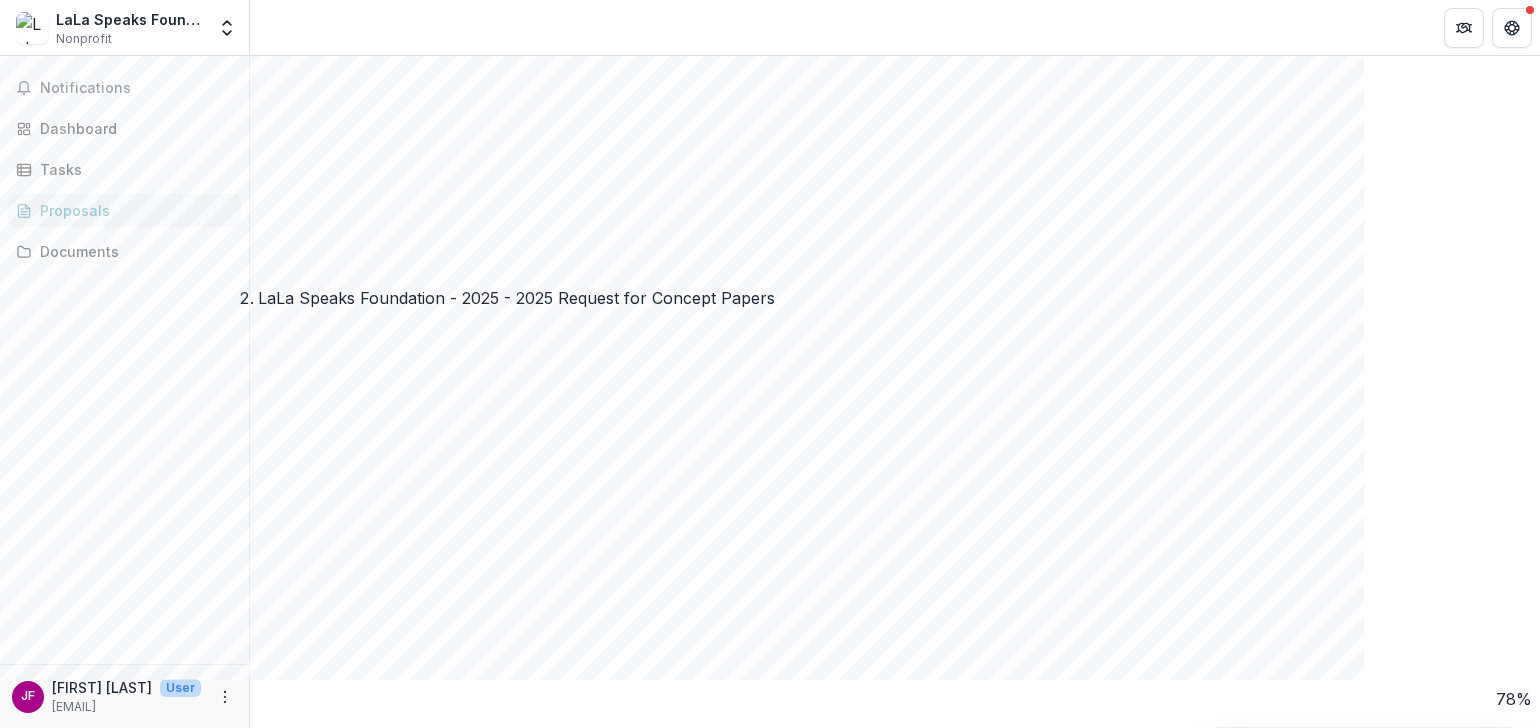 scroll, scrollTop: 1295, scrollLeft: 0, axis: vertical 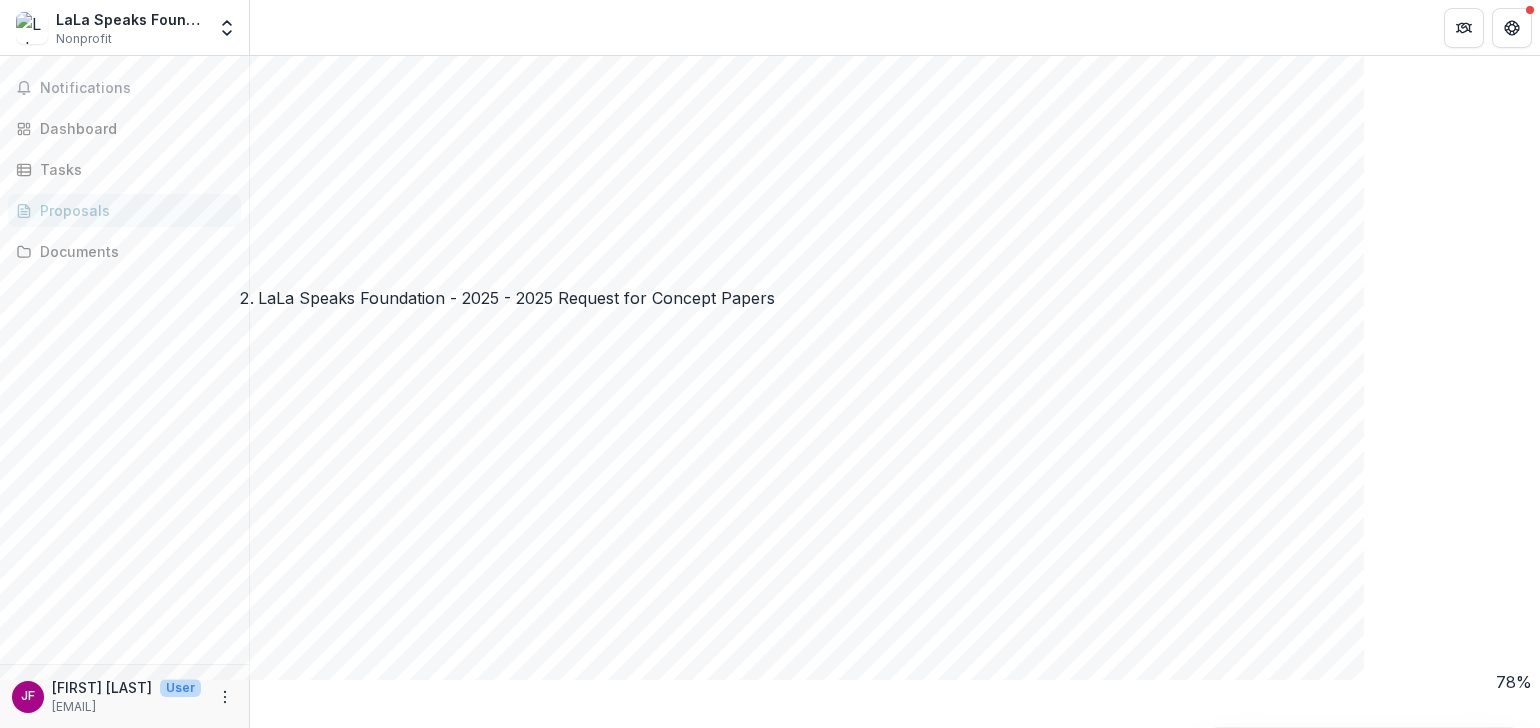 click on "Pilot models to create long-term change" at bounding box center (895, 6366) 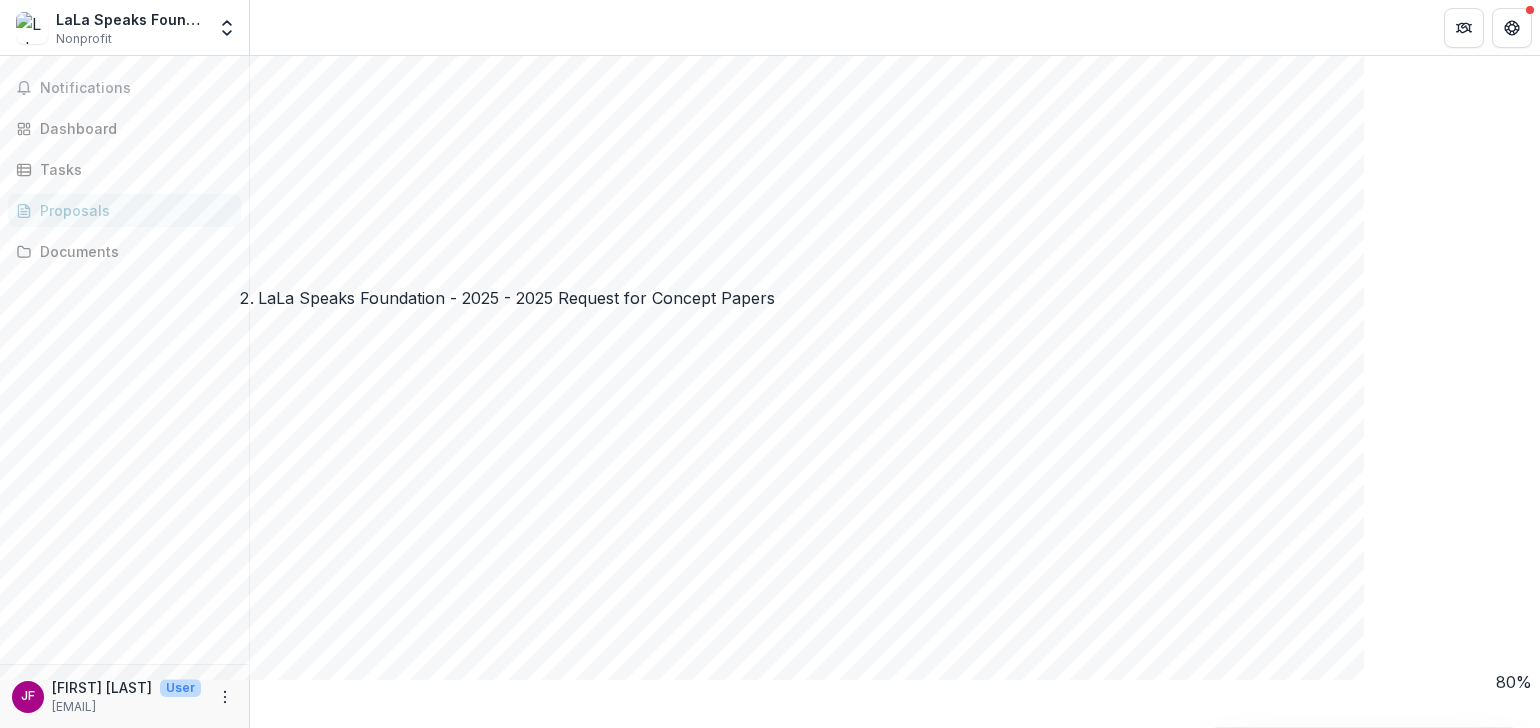 click at bounding box center [575, 6430] 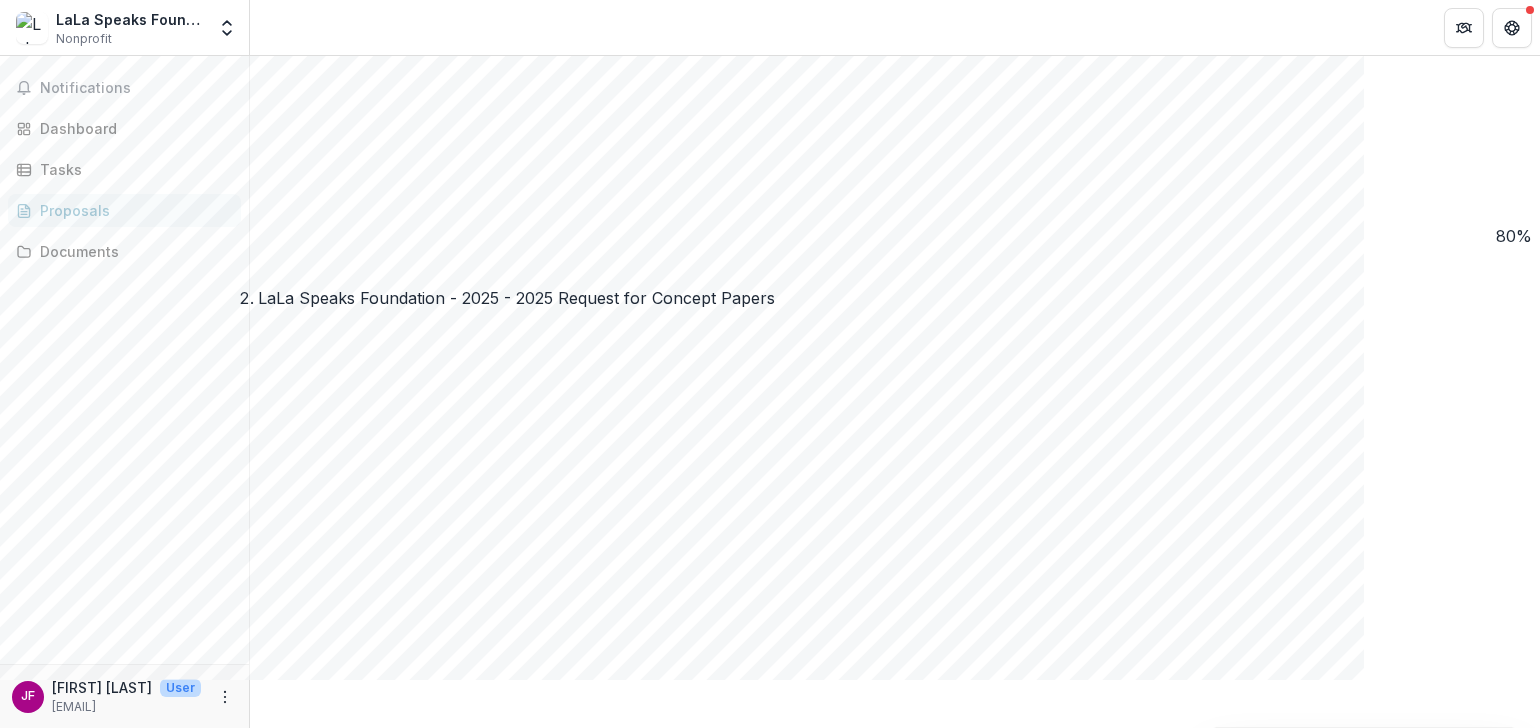 scroll, scrollTop: 1754, scrollLeft: 0, axis: vertical 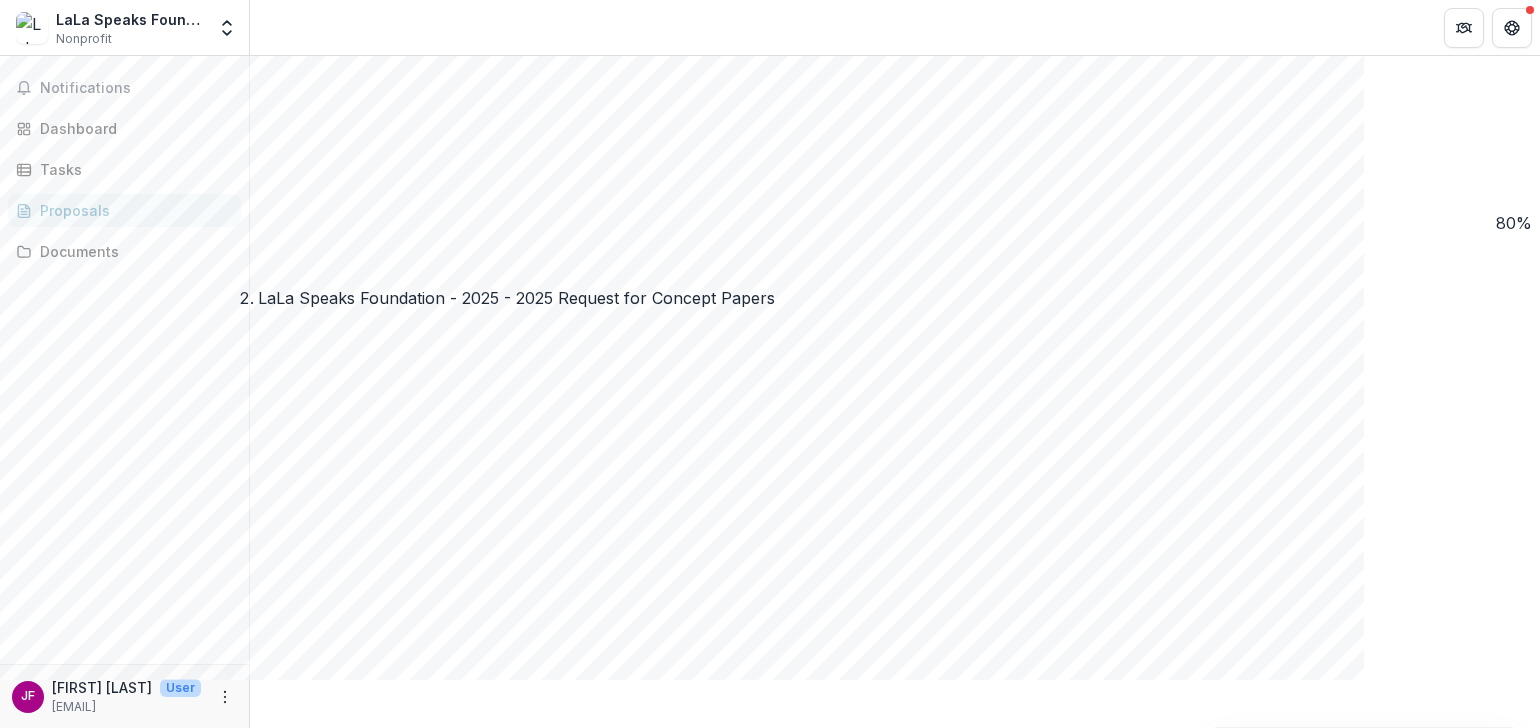 click on "Connected" at bounding box center [895, 6470] 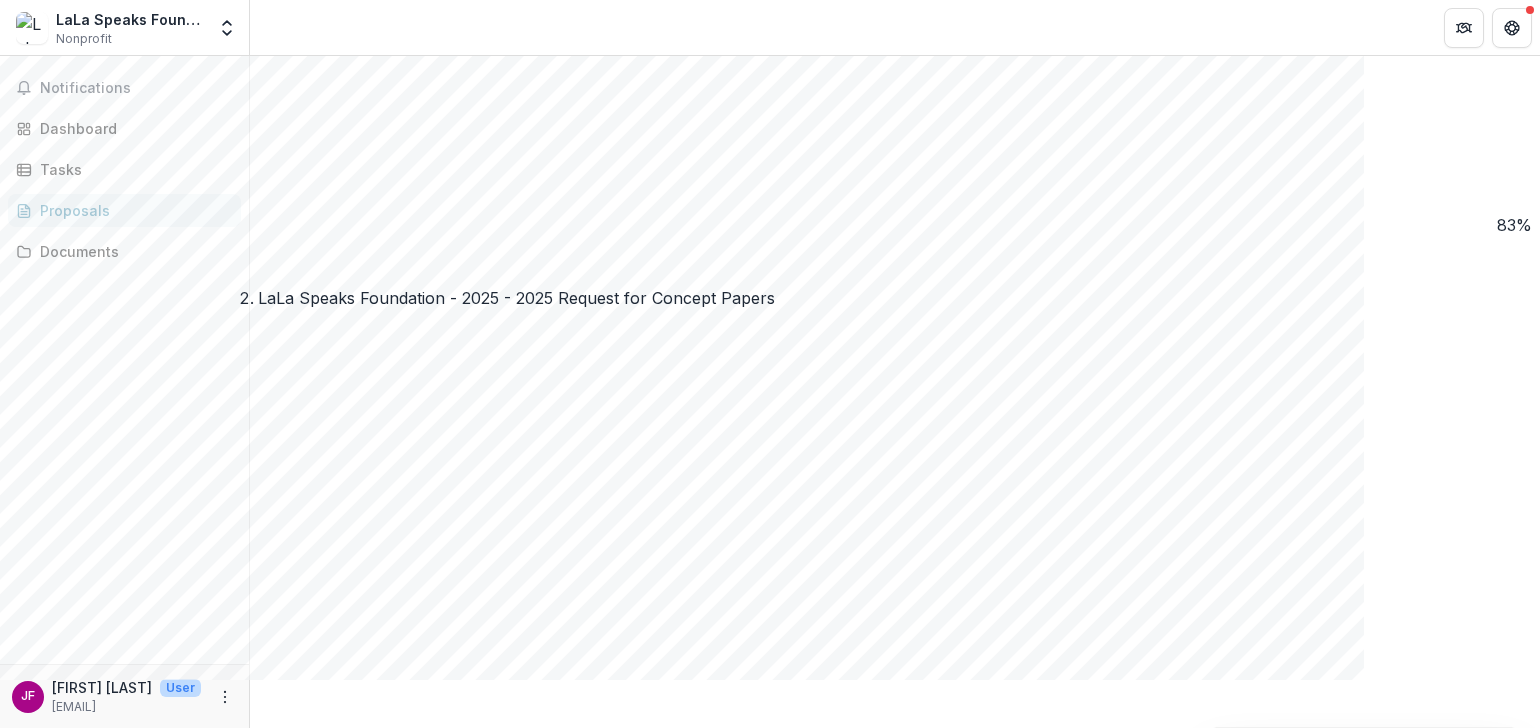 click at bounding box center [575, 6568] 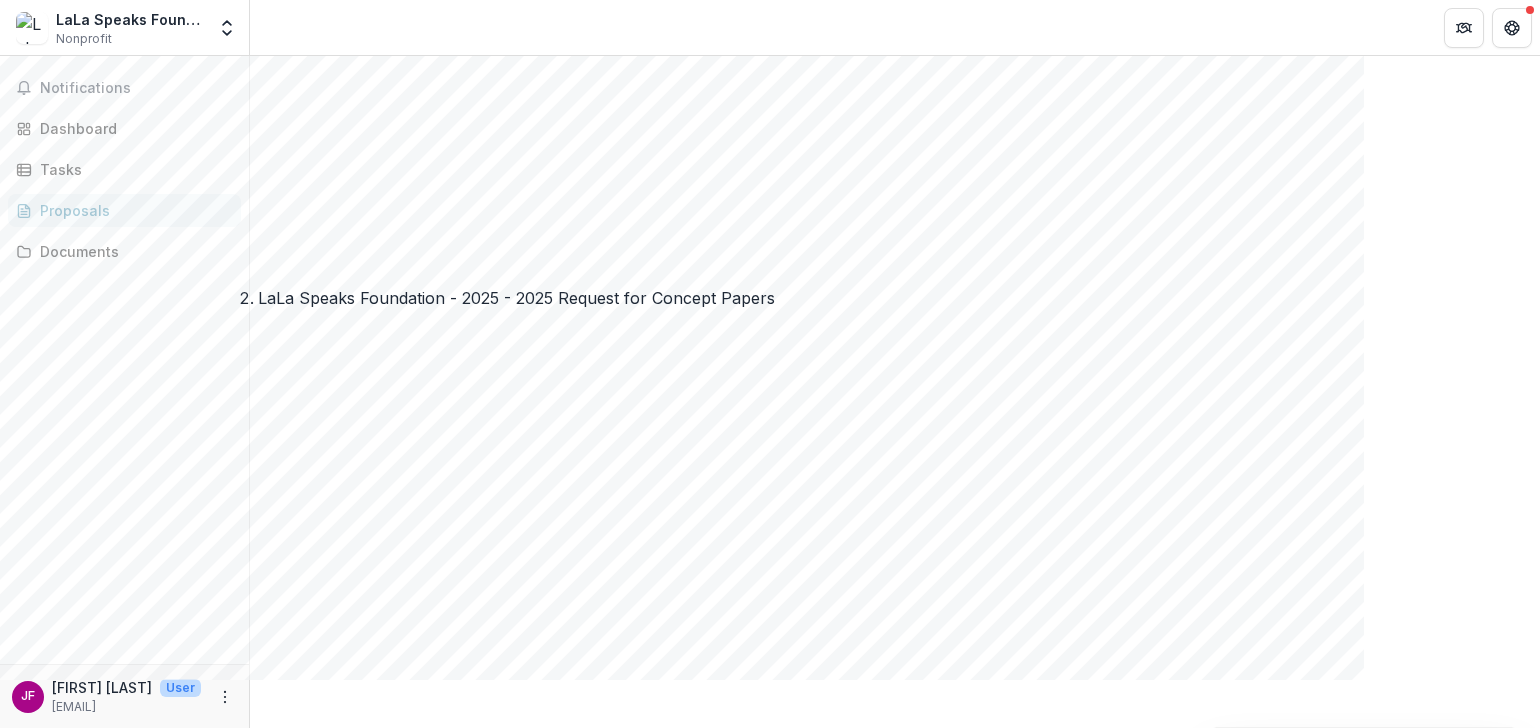 scroll, scrollTop: 965, scrollLeft: 0, axis: vertical 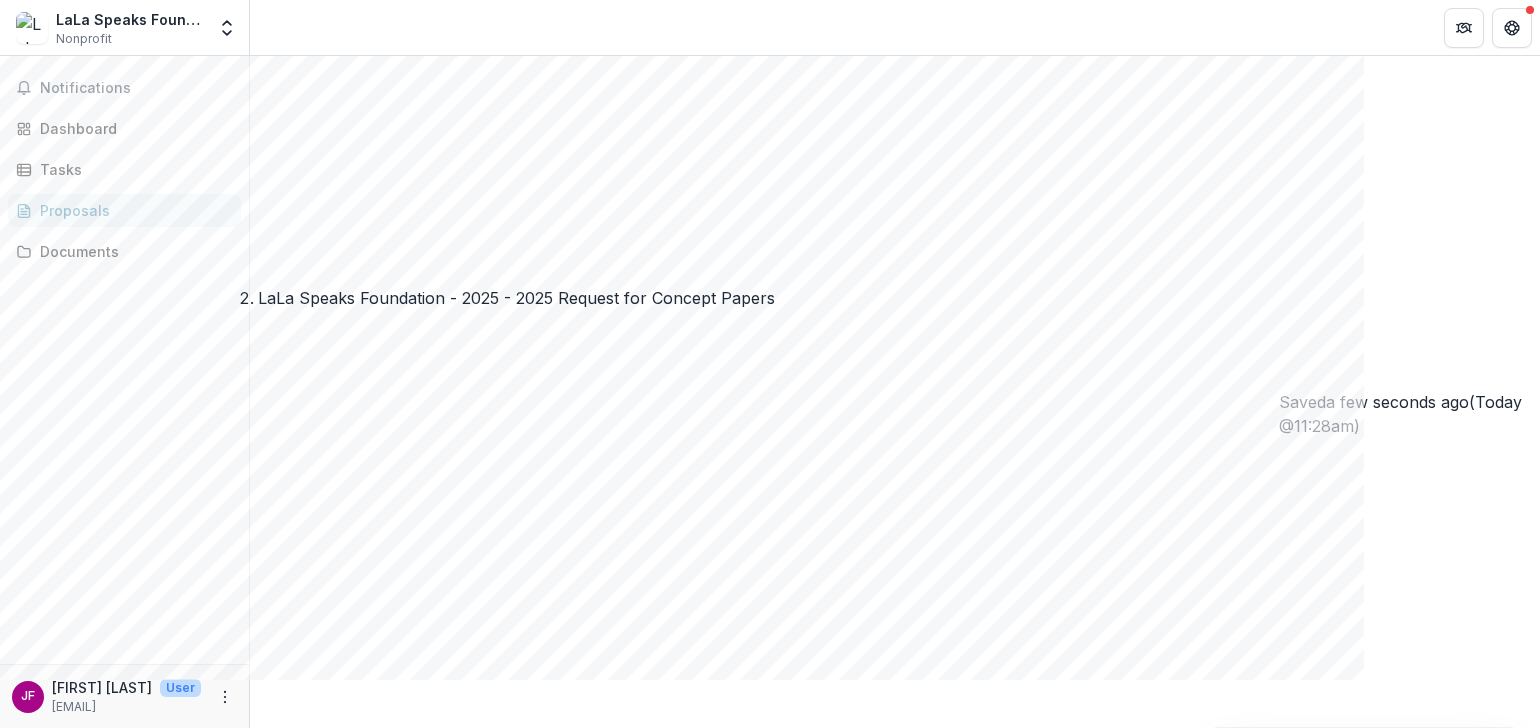 click on "https://mffh.org/wordpress/wp-content/uploads/2018/06/MFH-Grant-Acknowledgement.doc?mode=0&refresh=true" at bounding box center [854, 3669] 